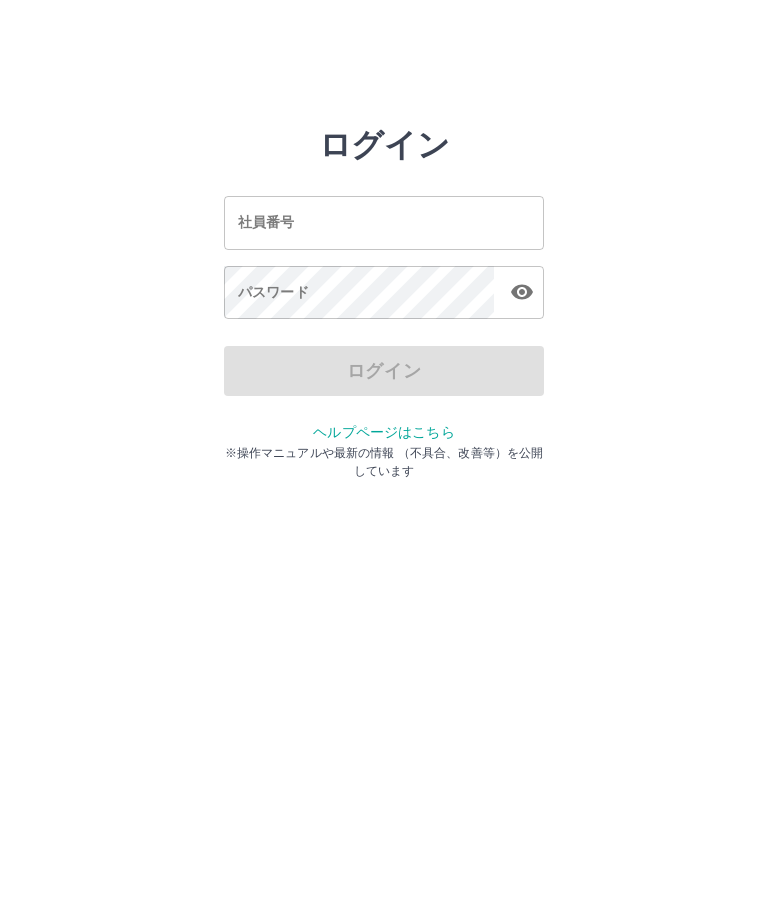 scroll, scrollTop: 0, scrollLeft: 0, axis: both 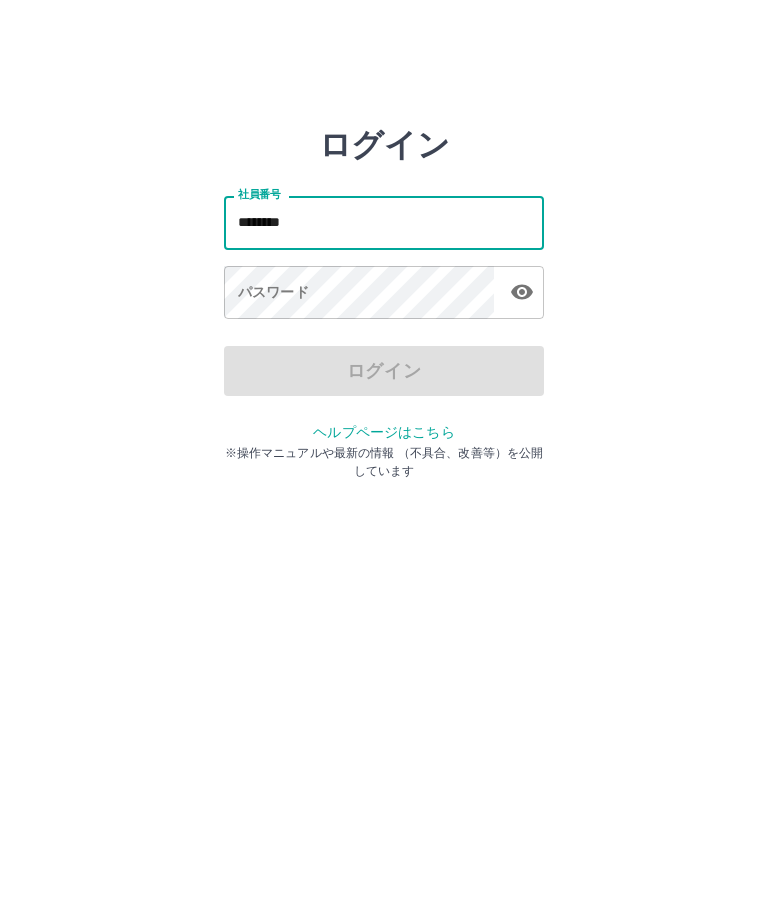 type on "*******" 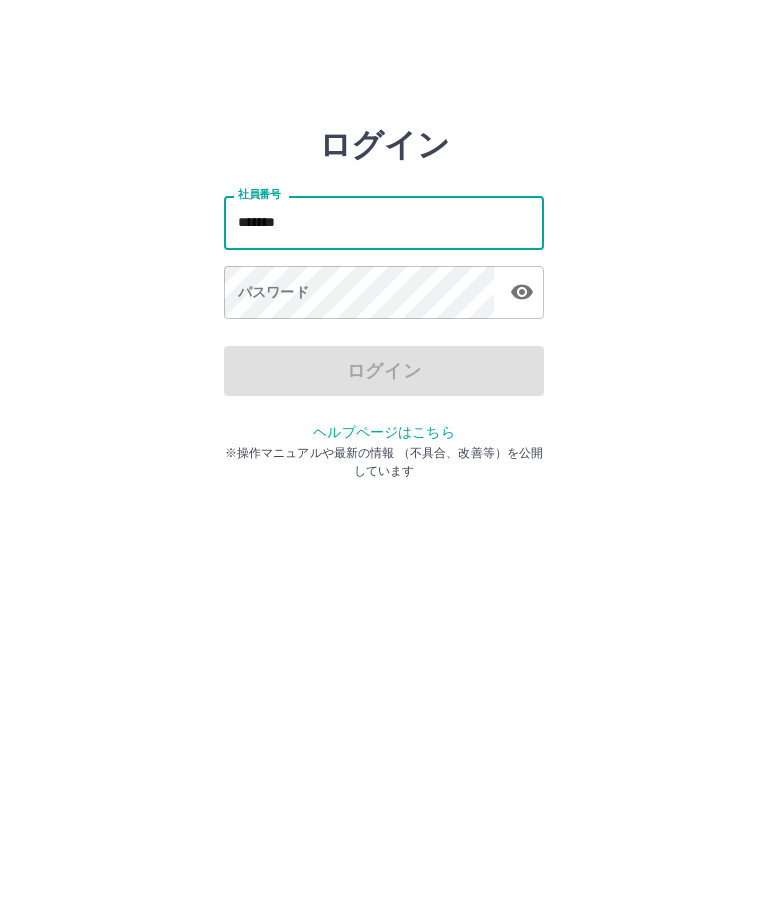 click on "パスワード パスワード" at bounding box center (384, 294) 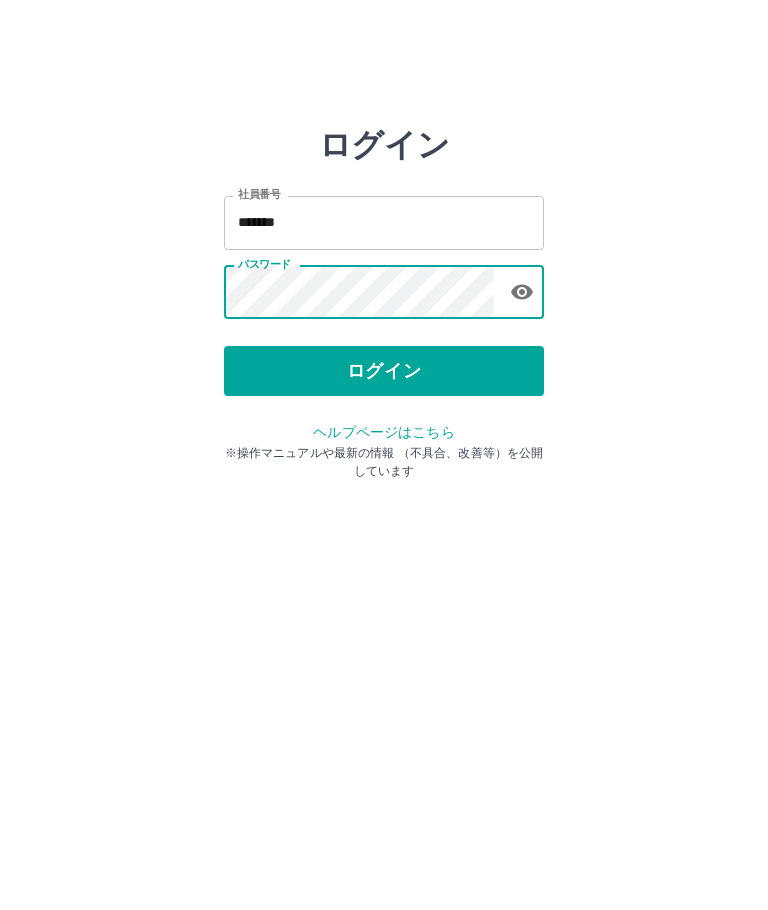 click at bounding box center [522, 292] 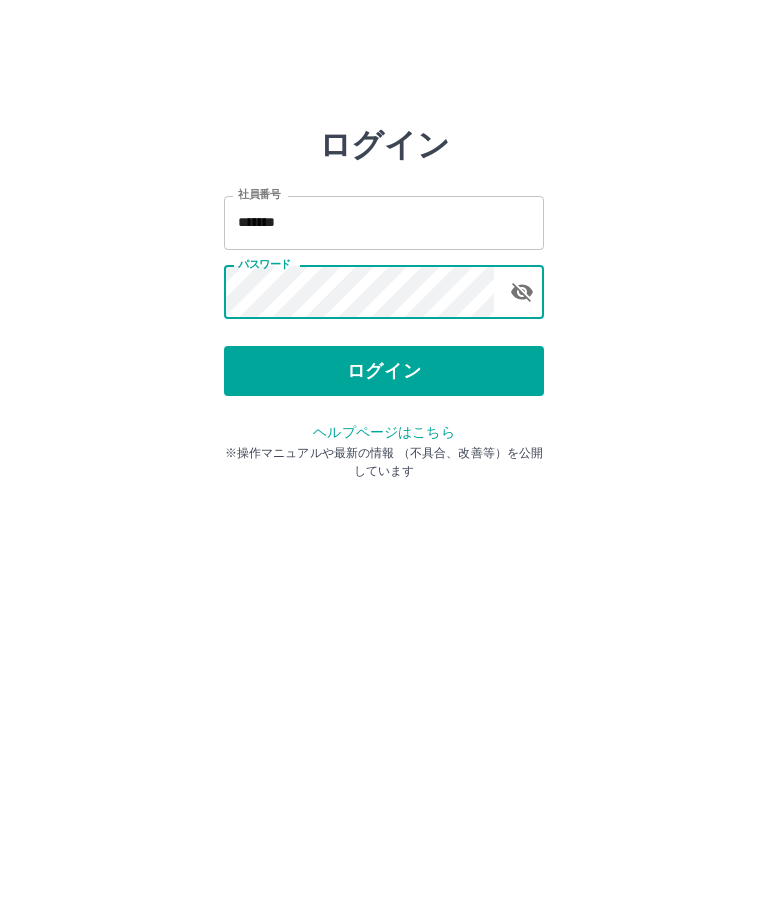 click on "ログイン" at bounding box center (384, 371) 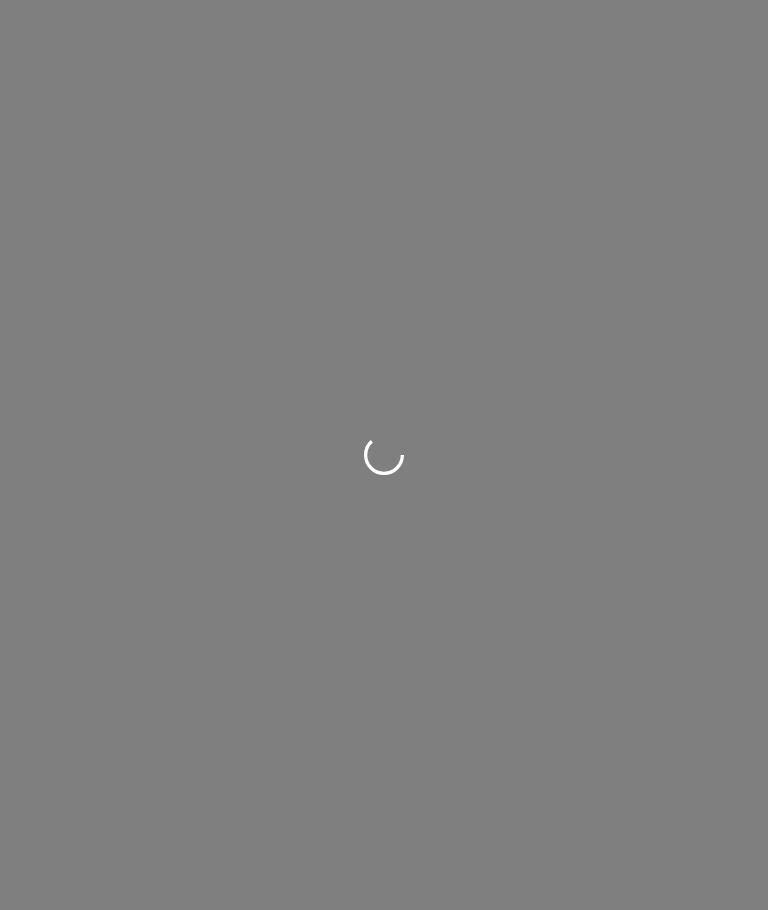 scroll, scrollTop: 0, scrollLeft: 0, axis: both 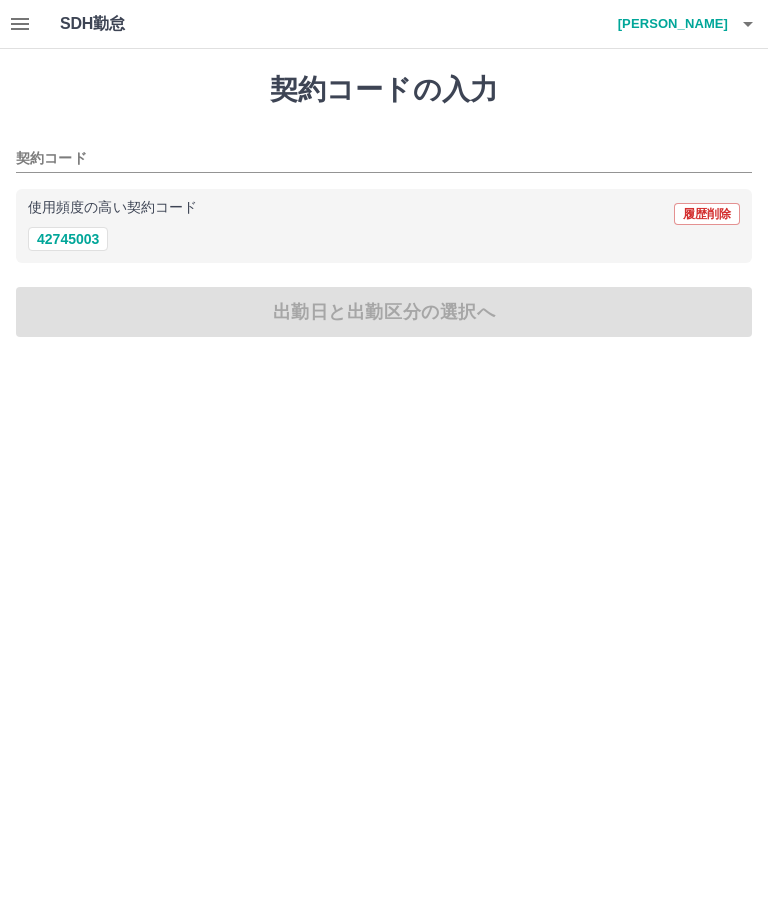 click on "42745003" at bounding box center [68, 239] 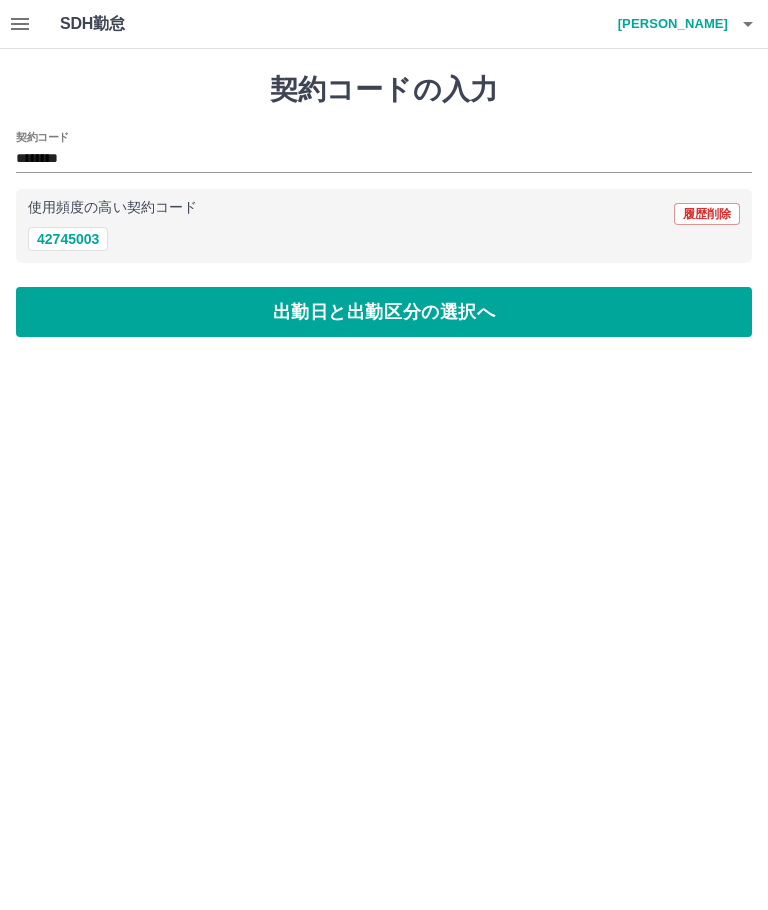 click on "出勤日と出勤区分の選択へ" at bounding box center (384, 312) 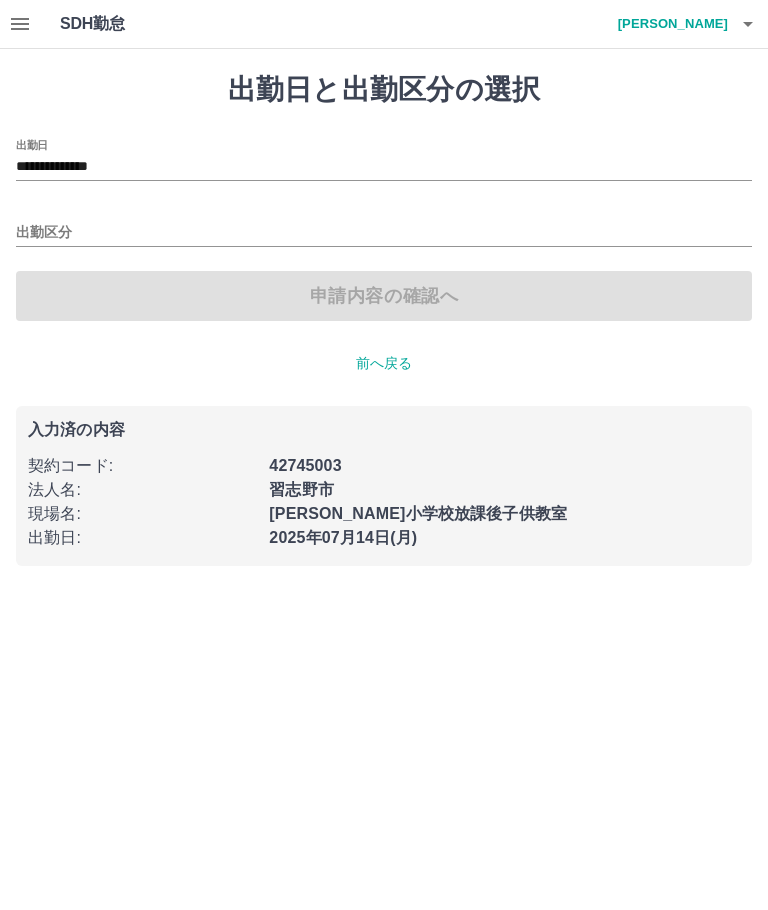 click on "**********" at bounding box center [384, 167] 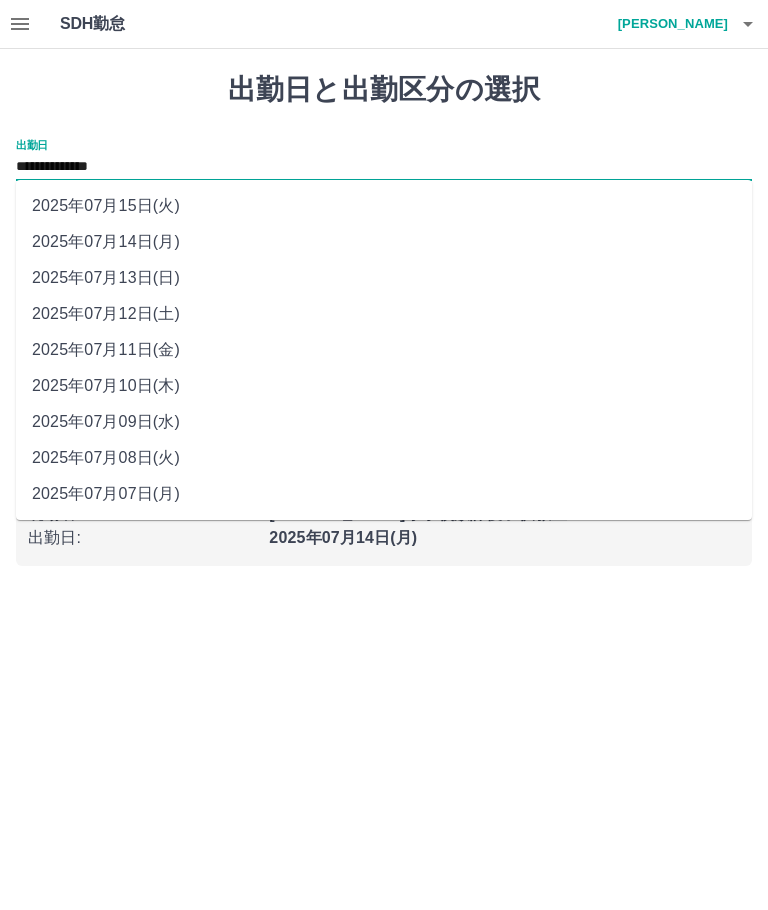 click on "2025年07月11日(金)" at bounding box center [384, 350] 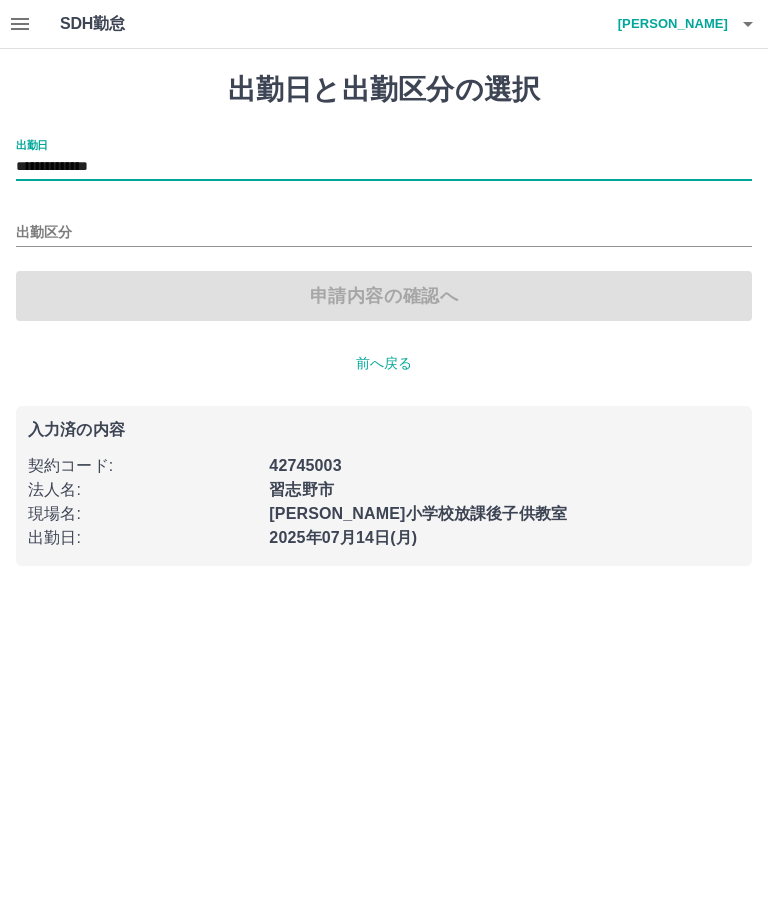 click on "出勤区分" at bounding box center (384, 233) 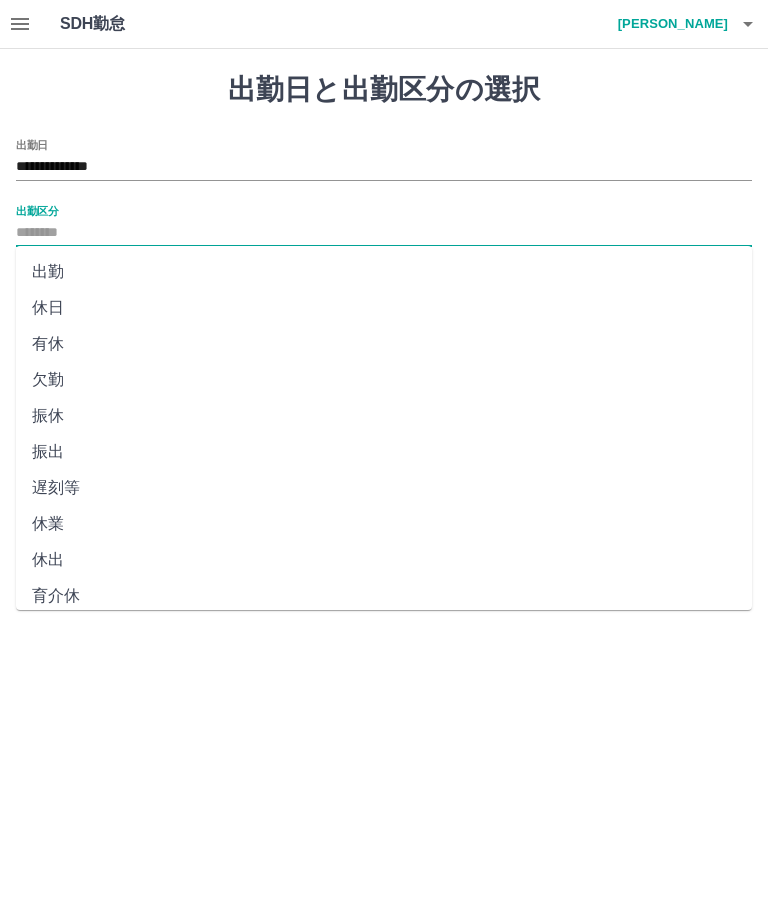 click on "休日" at bounding box center [384, 308] 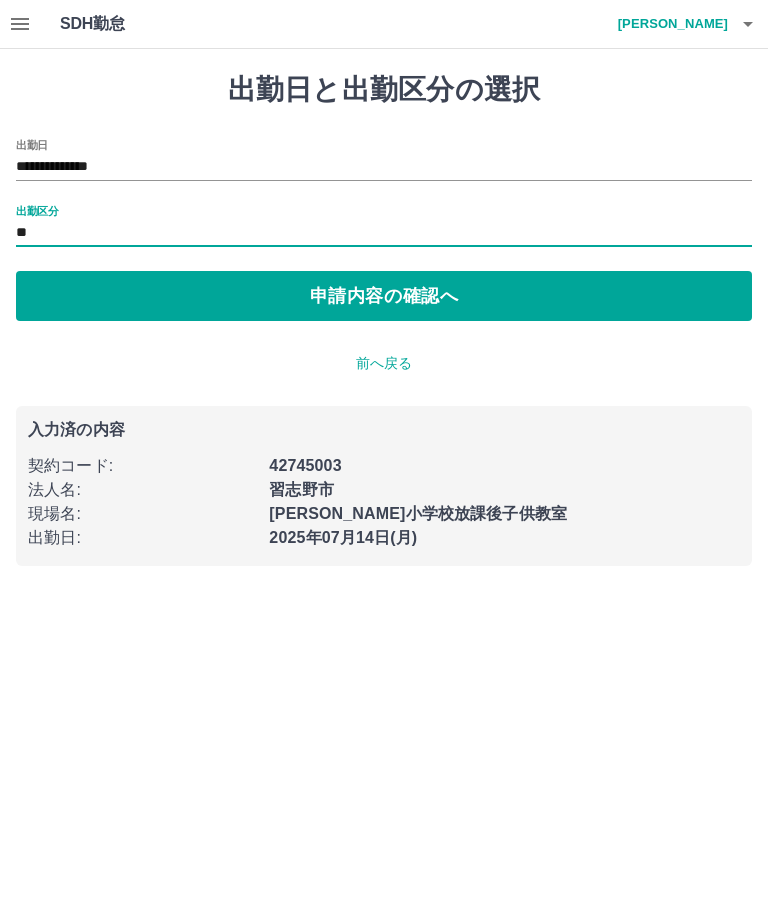 click on "申請内容の確認へ" at bounding box center (384, 296) 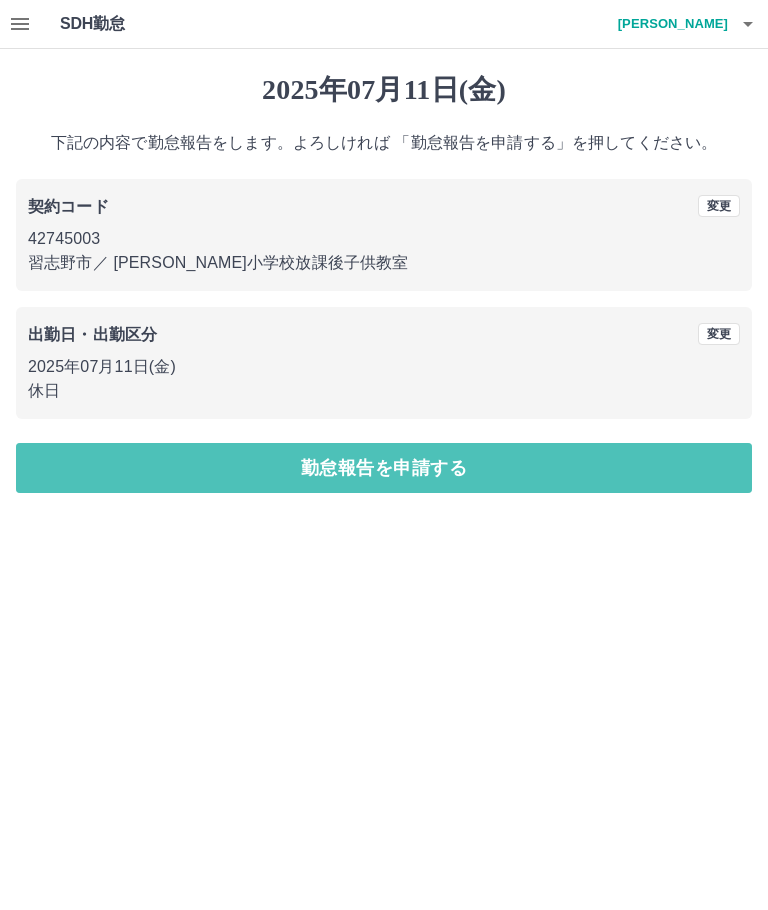 click on "勤怠報告を申請する" at bounding box center (384, 468) 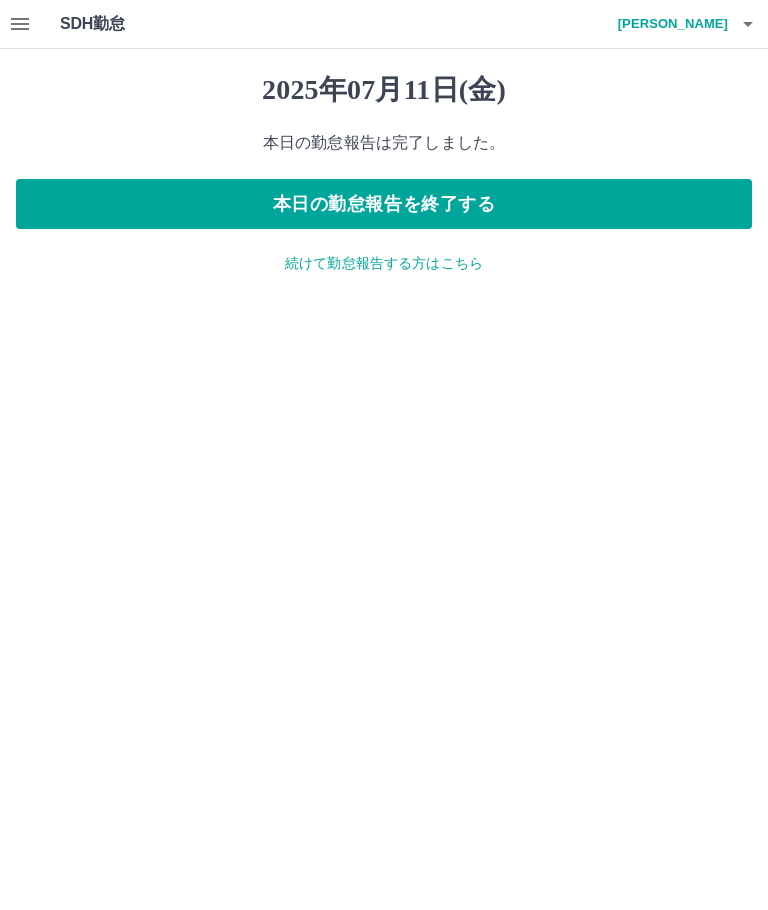 click on "続けて勤怠報告する方はこちら" at bounding box center [384, 263] 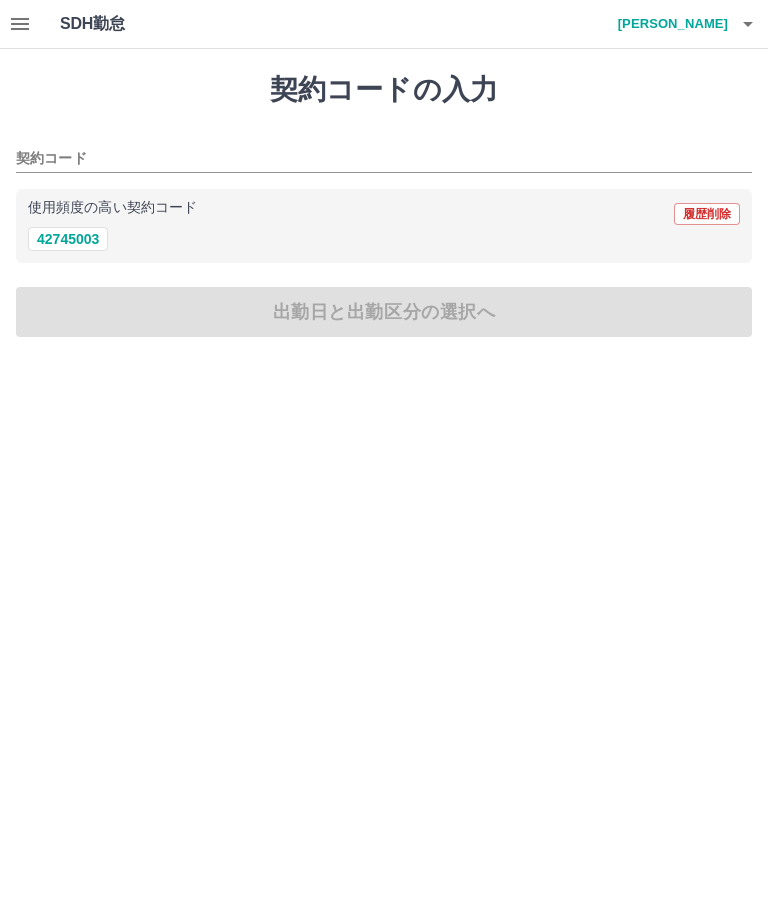 click on "42745003" at bounding box center (68, 239) 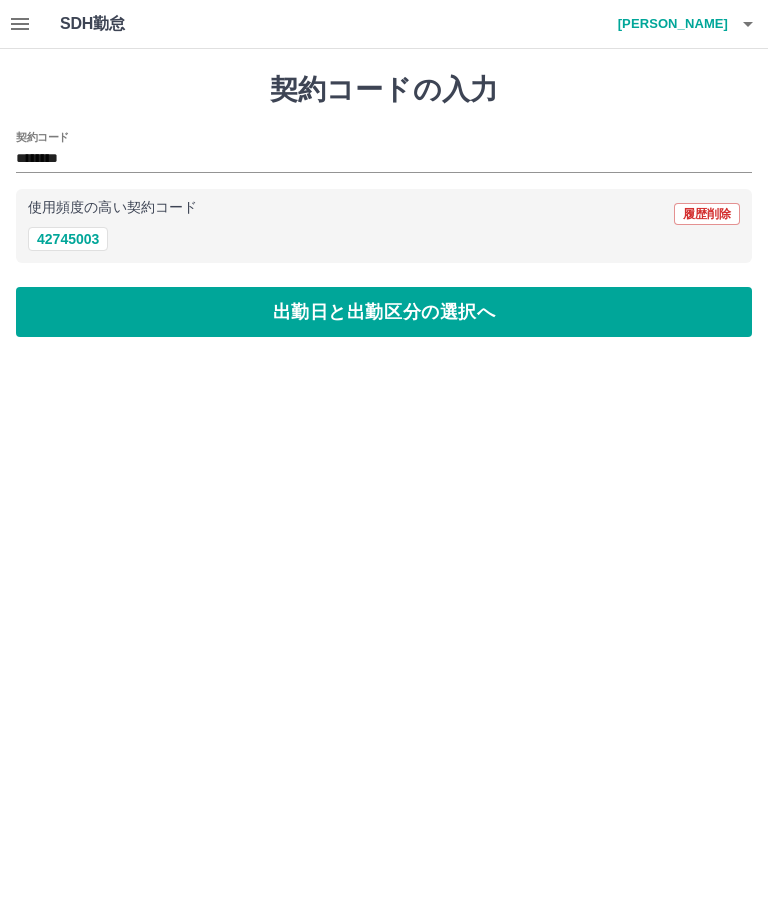 click on "出勤日と出勤区分の選択へ" at bounding box center (384, 312) 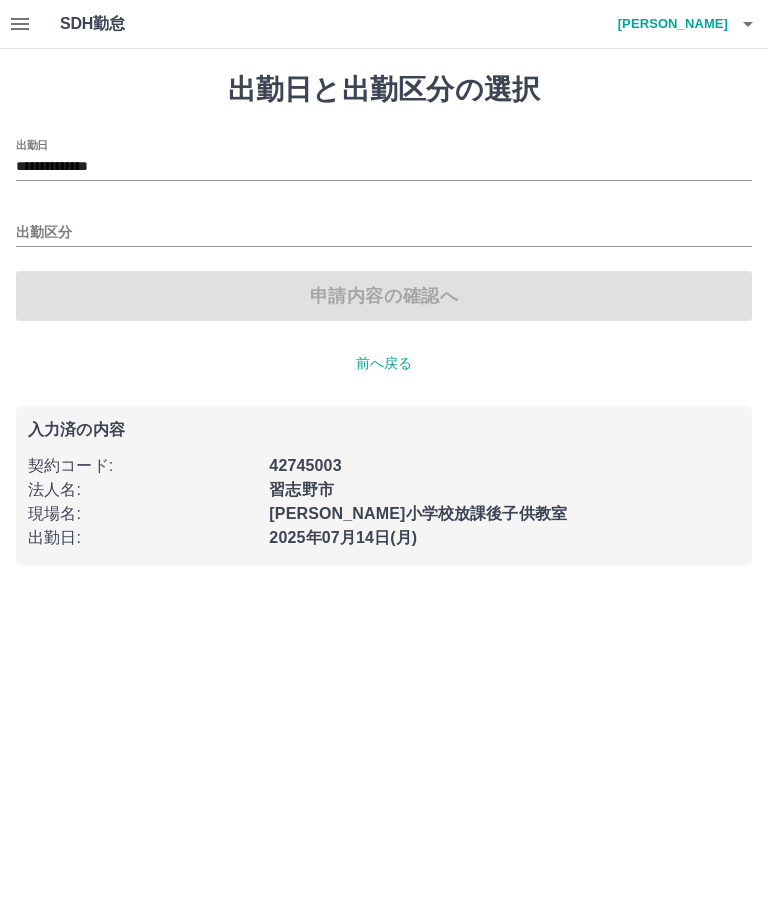 click on "**********" at bounding box center (384, 167) 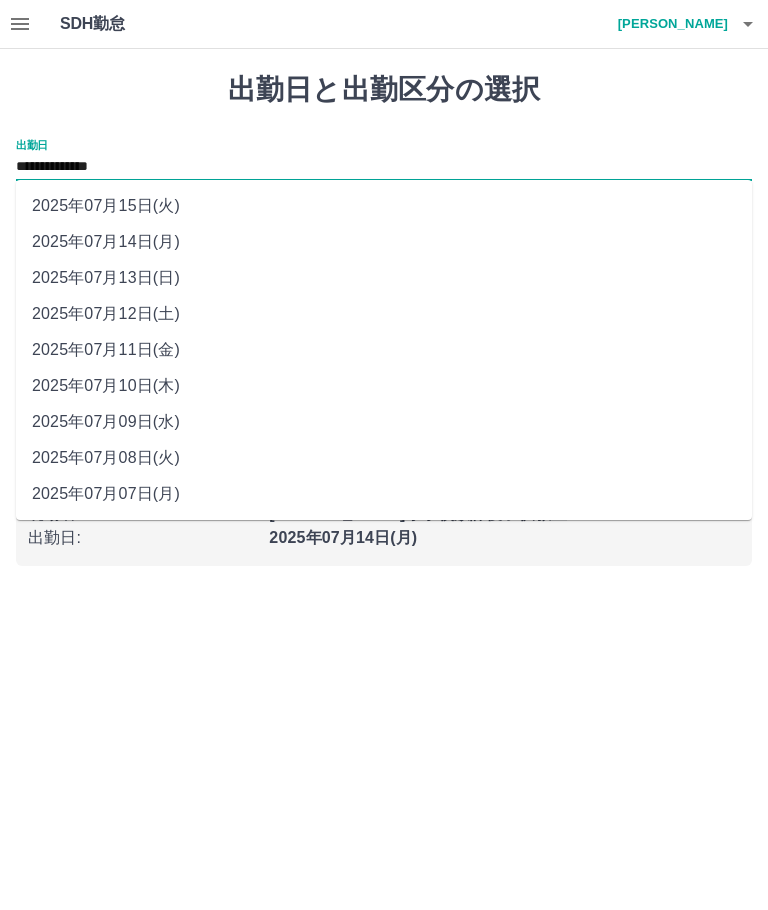 click on "2025年07月12日(土)" at bounding box center [384, 314] 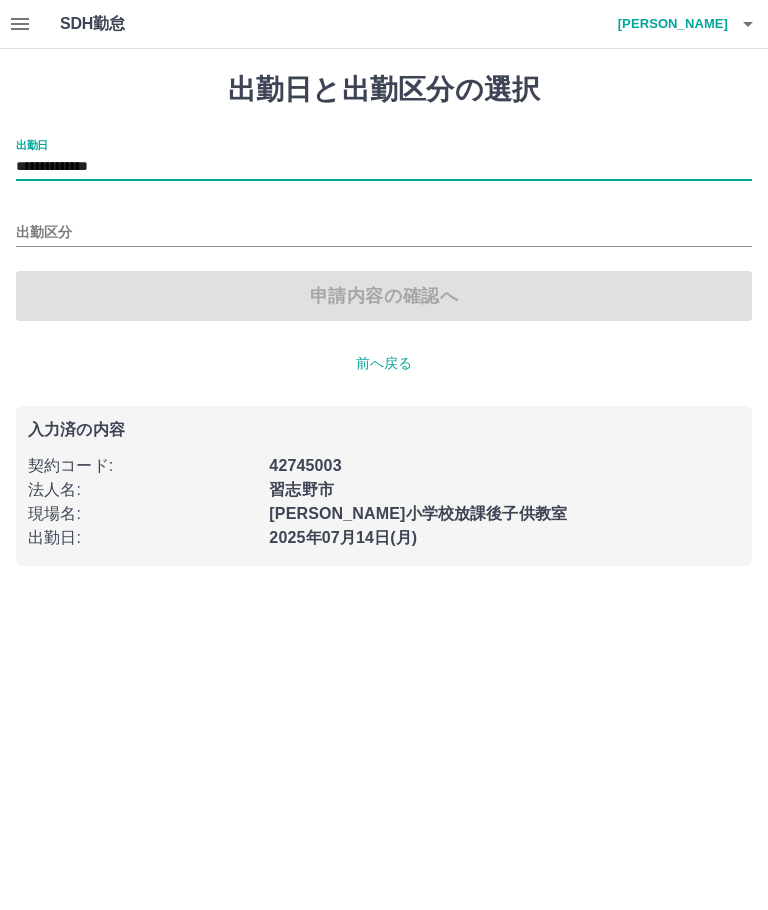 click on "出勤区分" at bounding box center [384, 233] 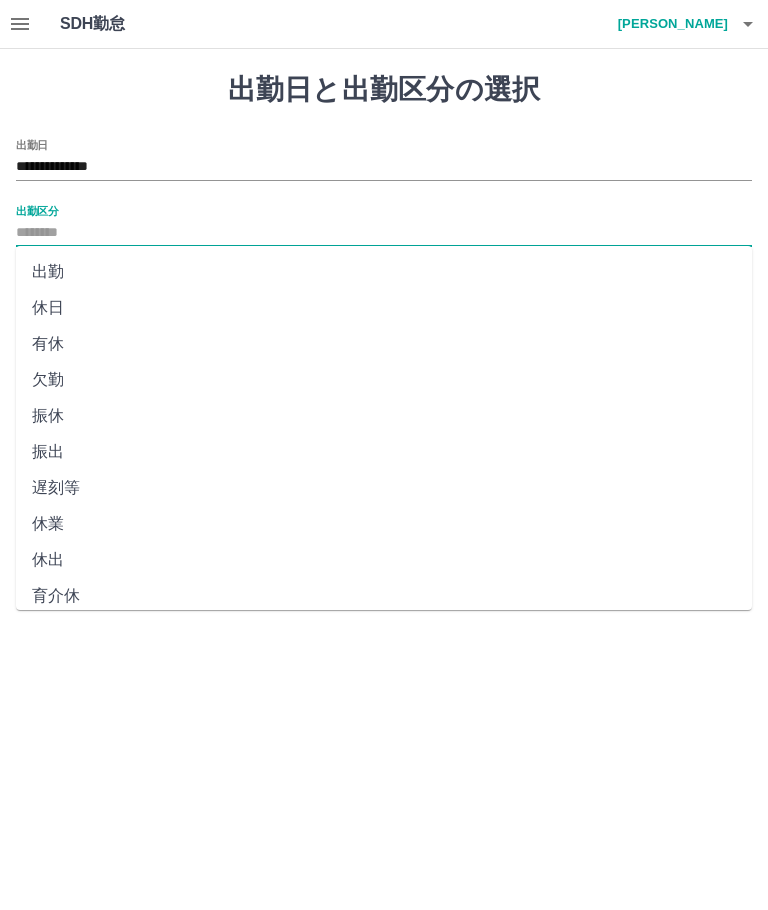 click on "休日" at bounding box center [384, 308] 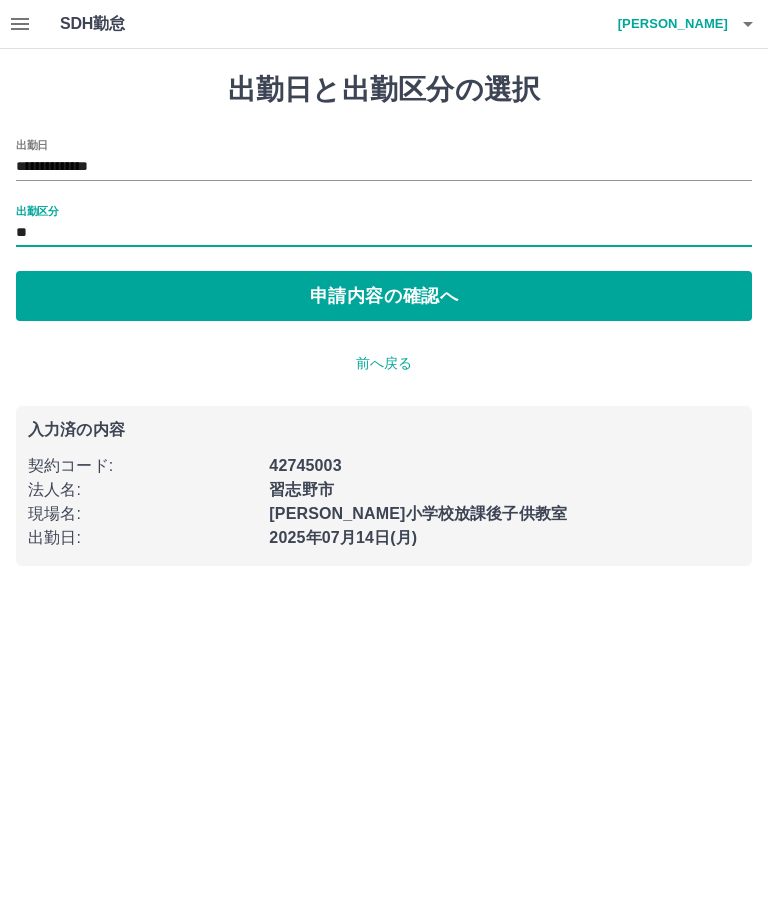 click on "申請内容の確認へ" at bounding box center (384, 296) 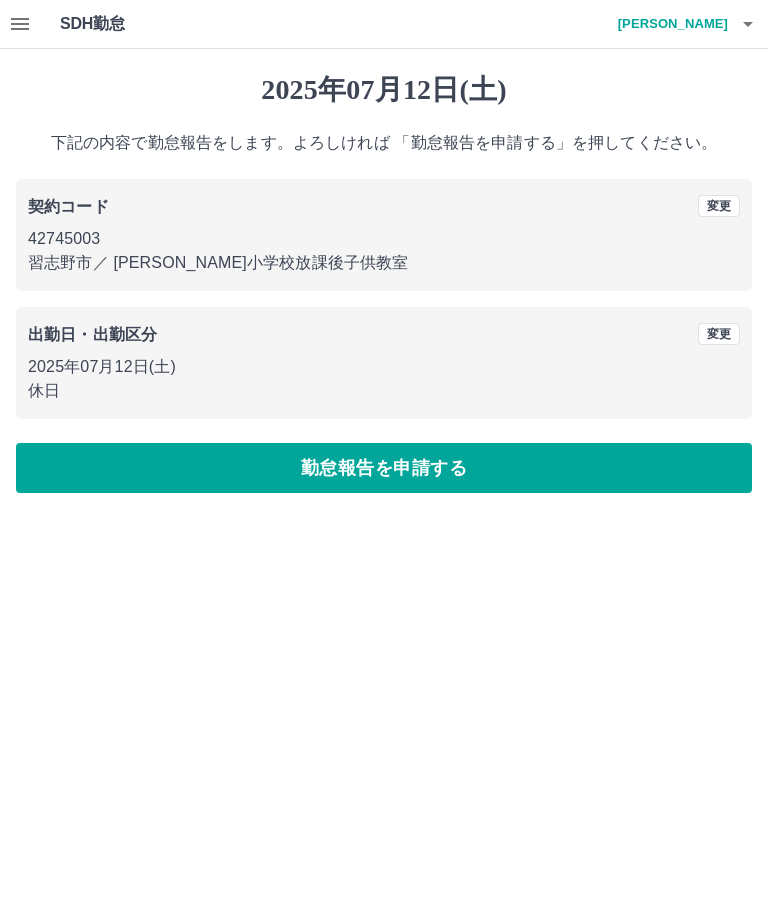 click on "勤怠報告を申請する" at bounding box center [384, 468] 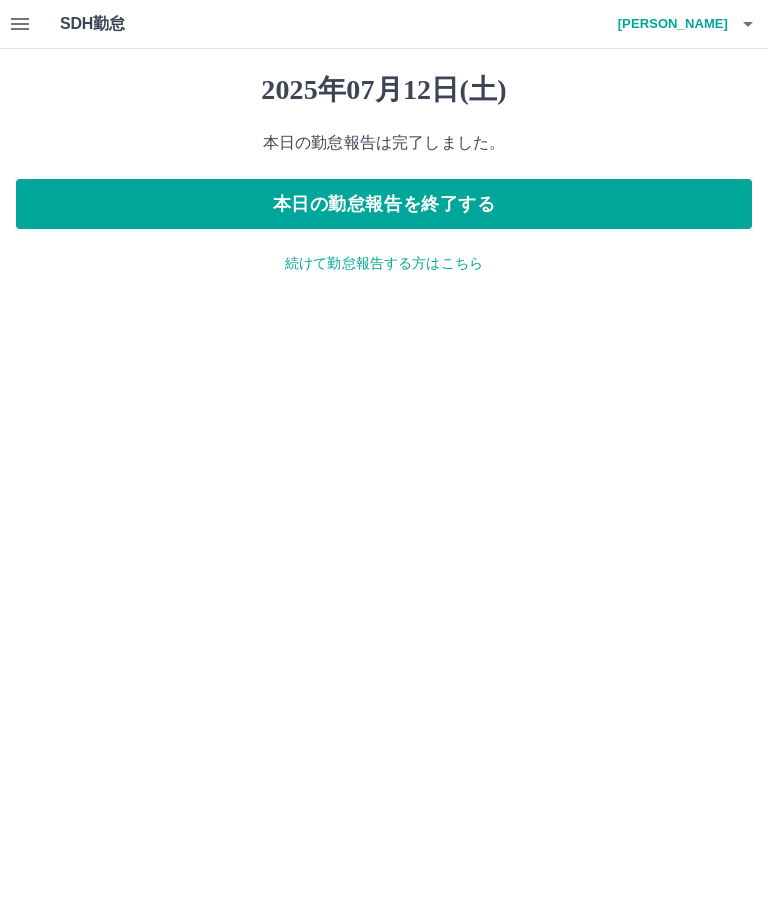 click on "続けて勤怠報告する方はこちら" at bounding box center (384, 263) 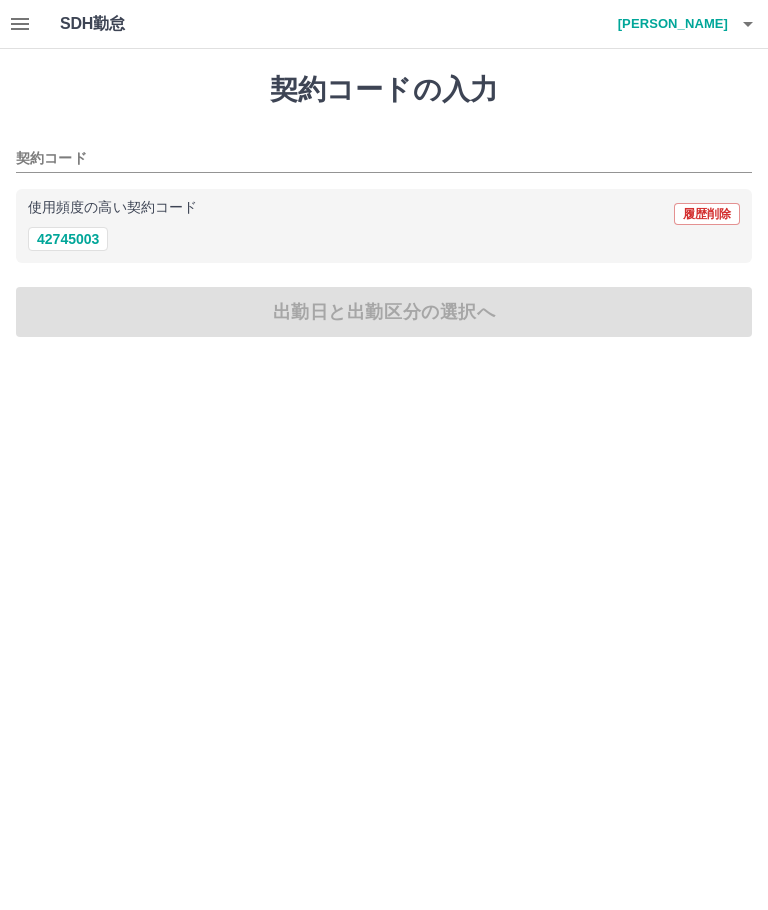 click on "42745003" at bounding box center (68, 239) 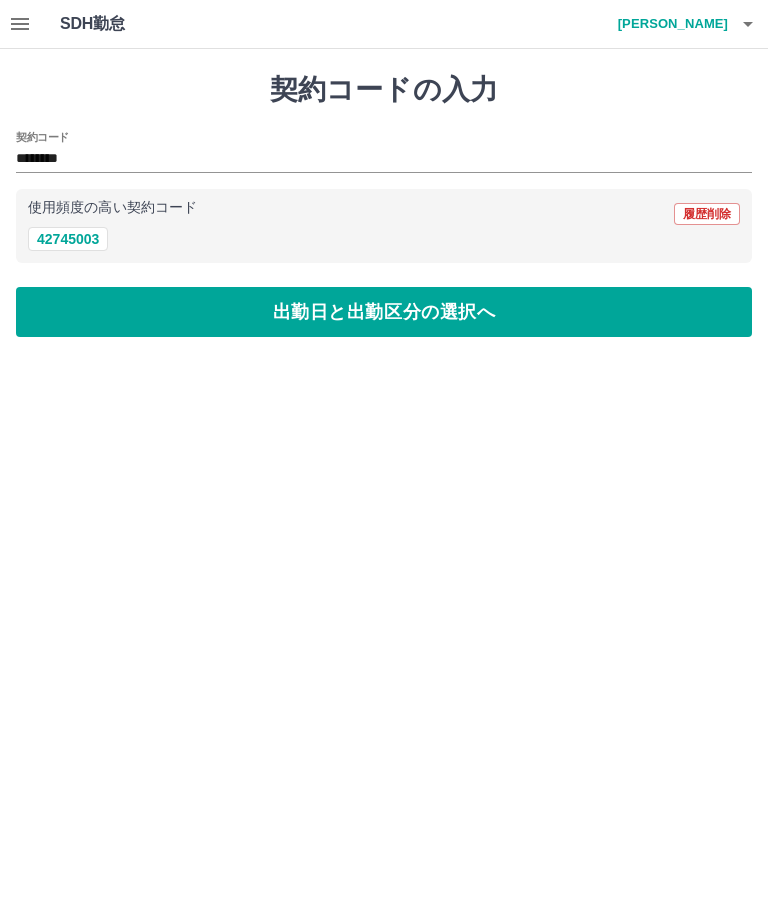 click on "出勤日と出勤区分の選択へ" at bounding box center (384, 312) 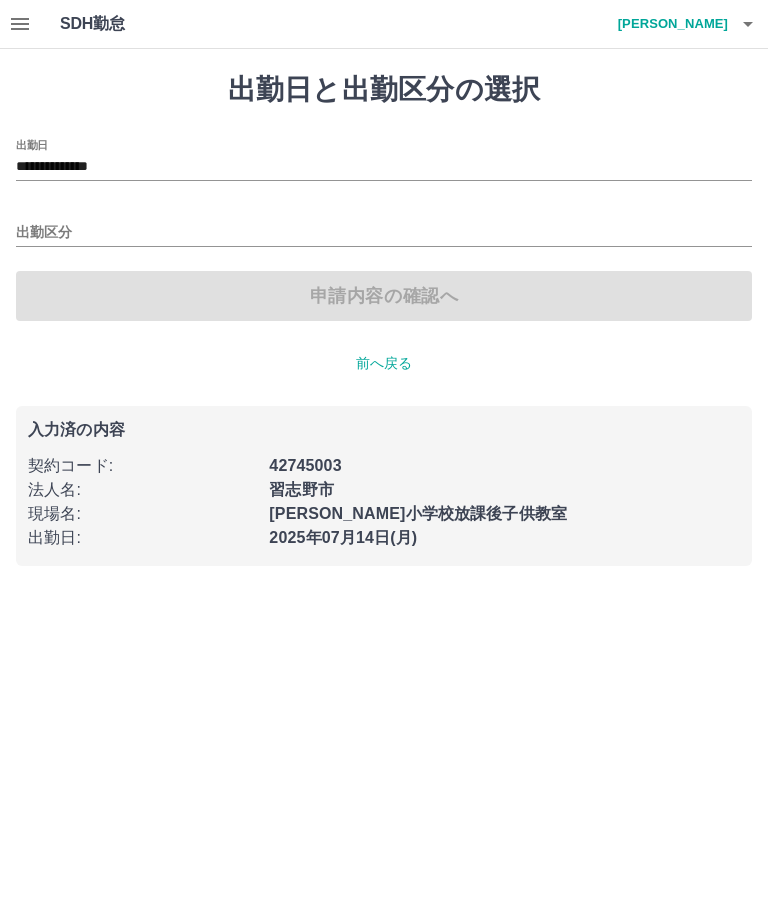 click on "**********" at bounding box center [384, 167] 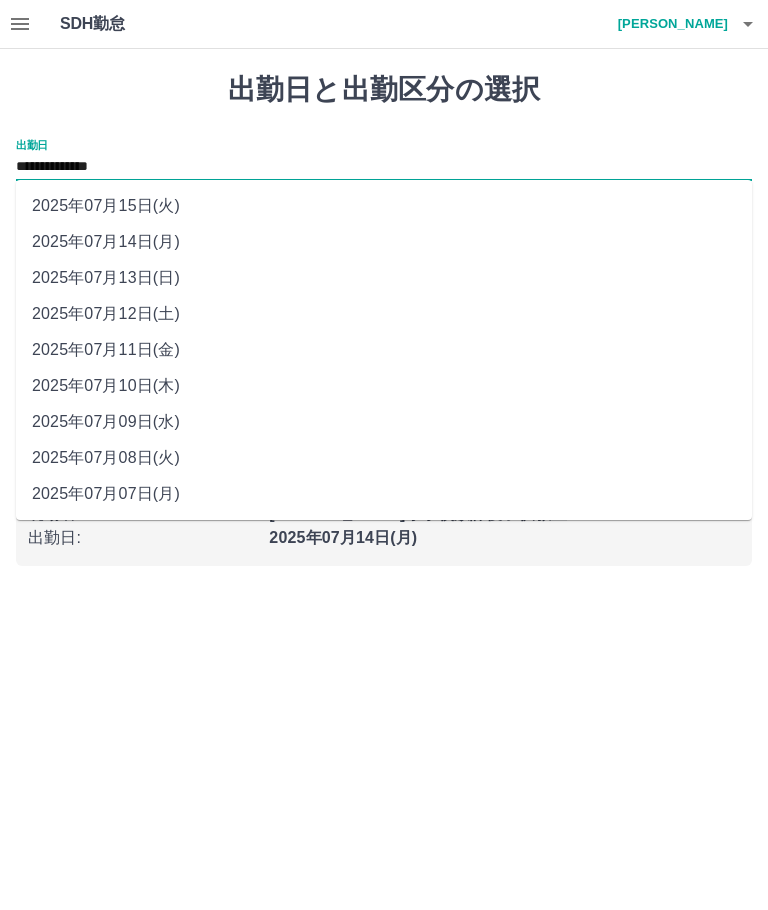 click on "2025年07月13日(日)" at bounding box center [384, 278] 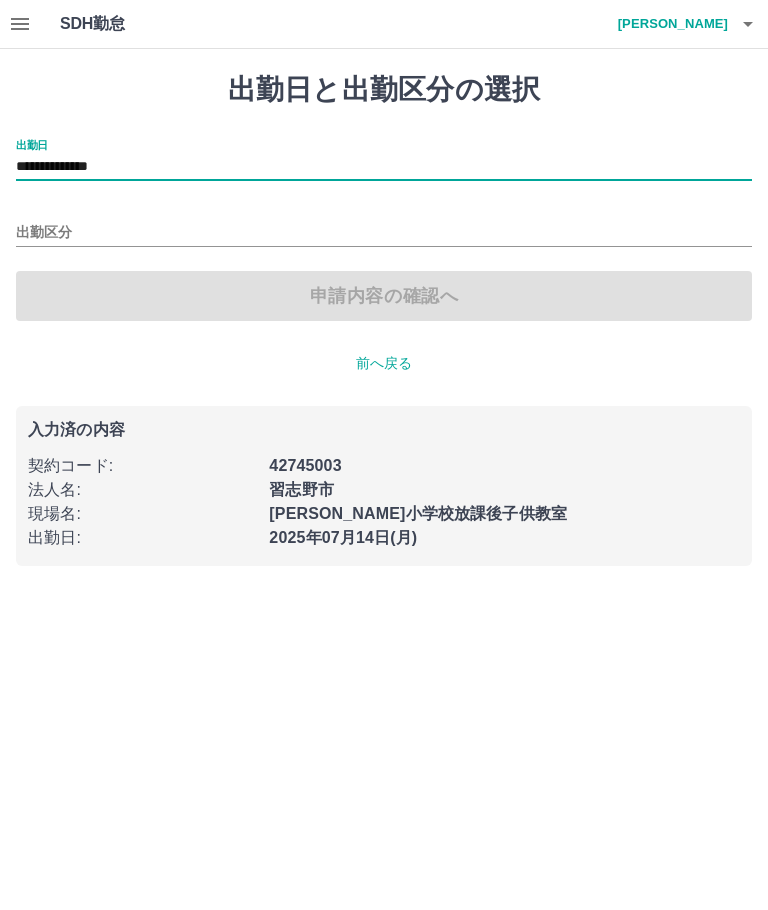 click on "出勤区分" at bounding box center (384, 233) 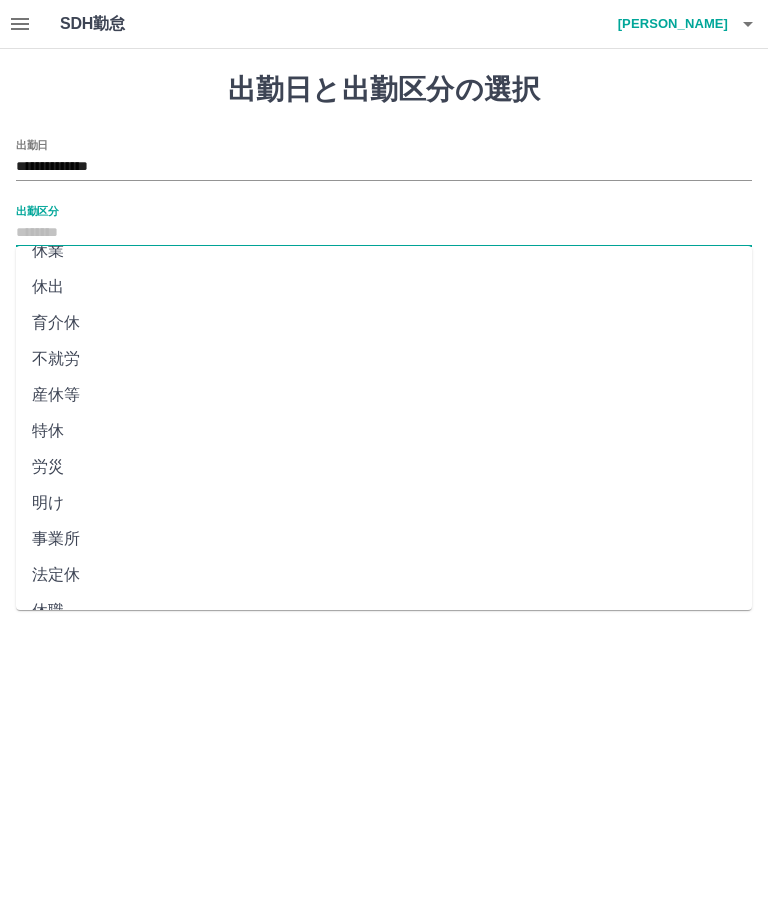 scroll, scrollTop: 272, scrollLeft: 0, axis: vertical 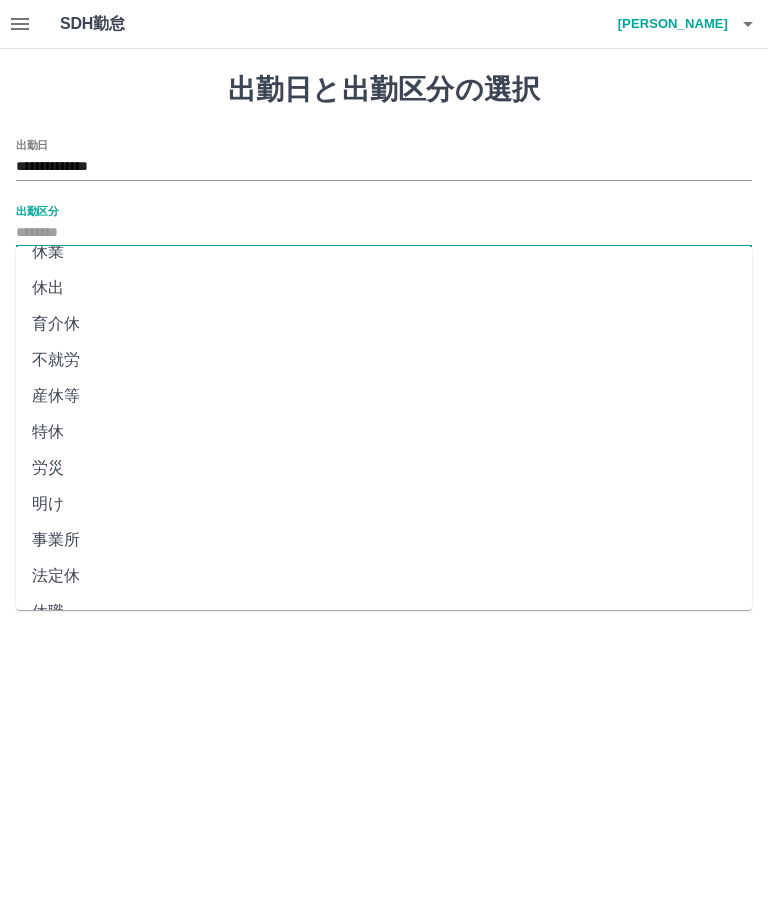 click on "法定休" at bounding box center [384, 576] 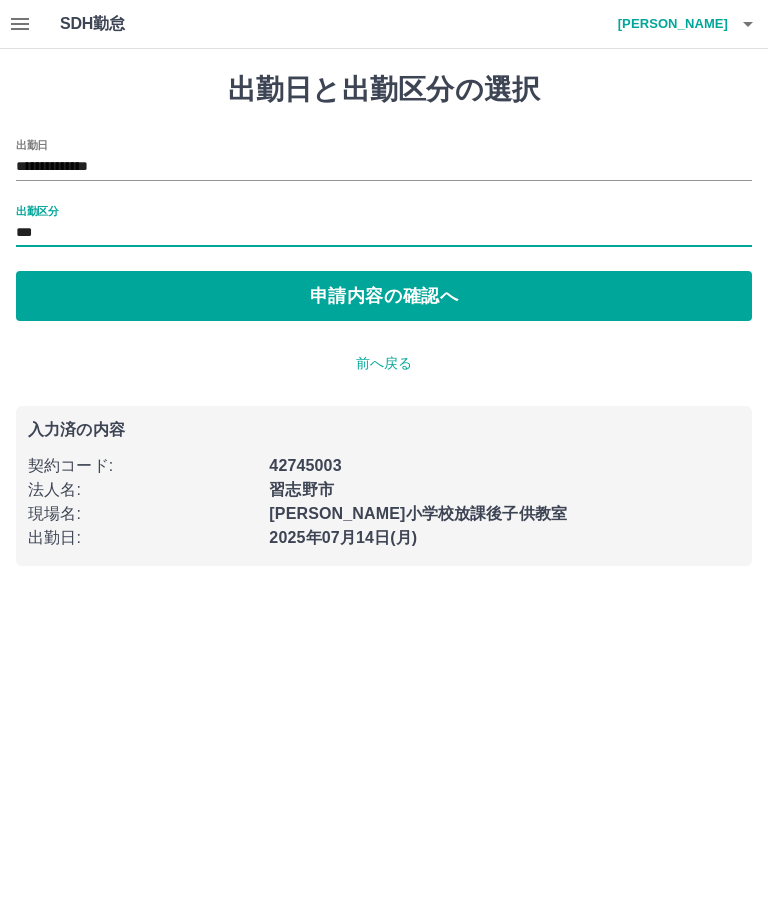 click on "申請内容の確認へ" at bounding box center [384, 296] 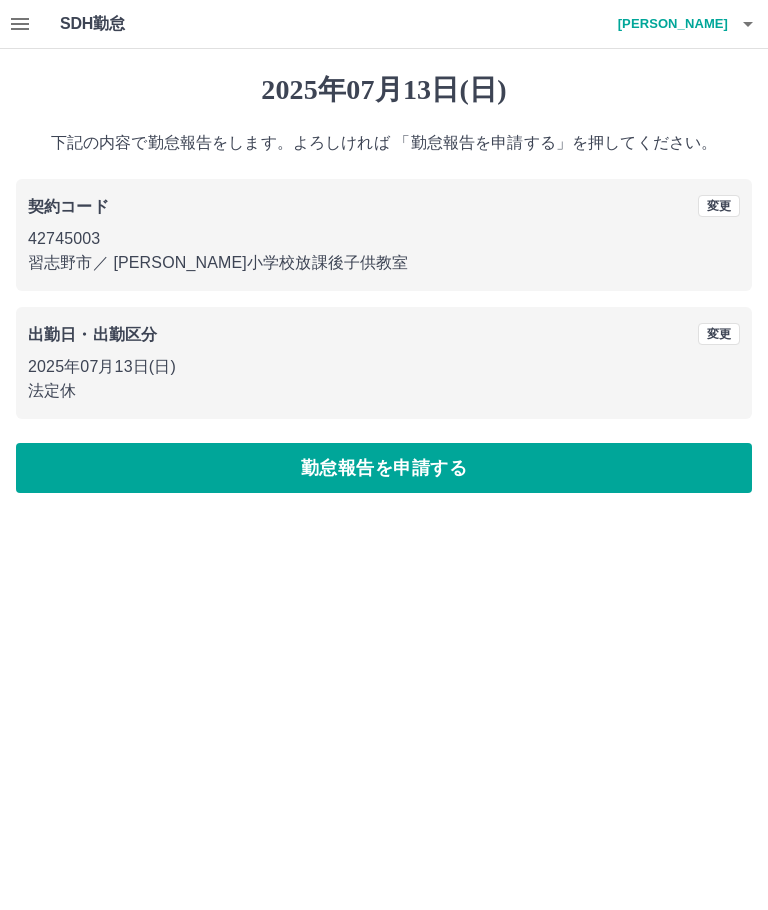 click on "勤怠報告を申請する" at bounding box center (384, 468) 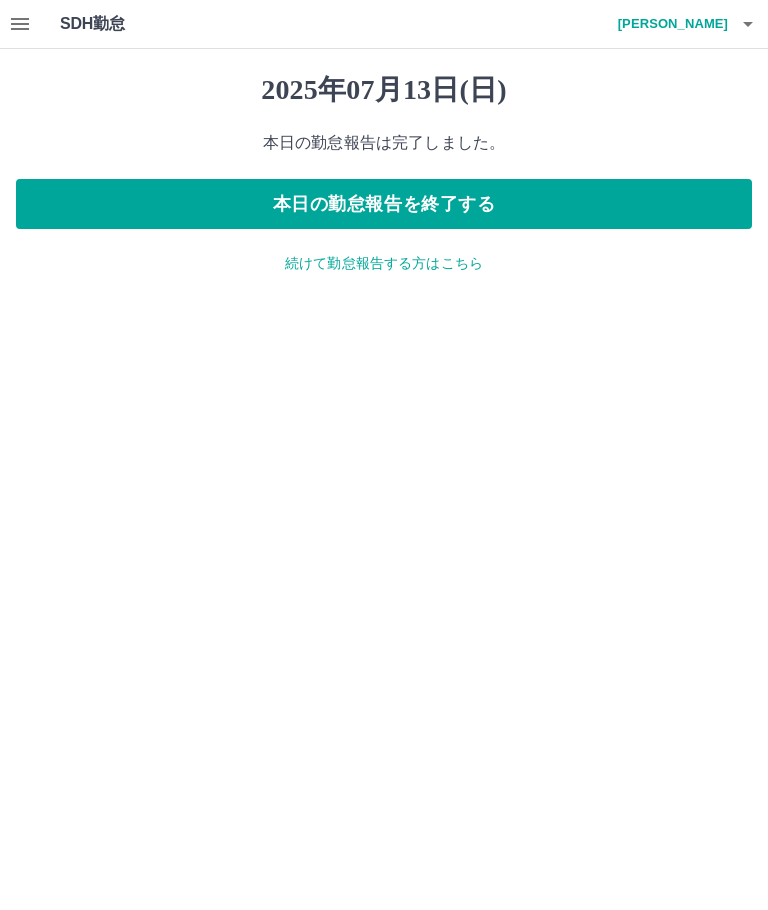 click on "続けて勤怠報告する方はこちら" at bounding box center [384, 263] 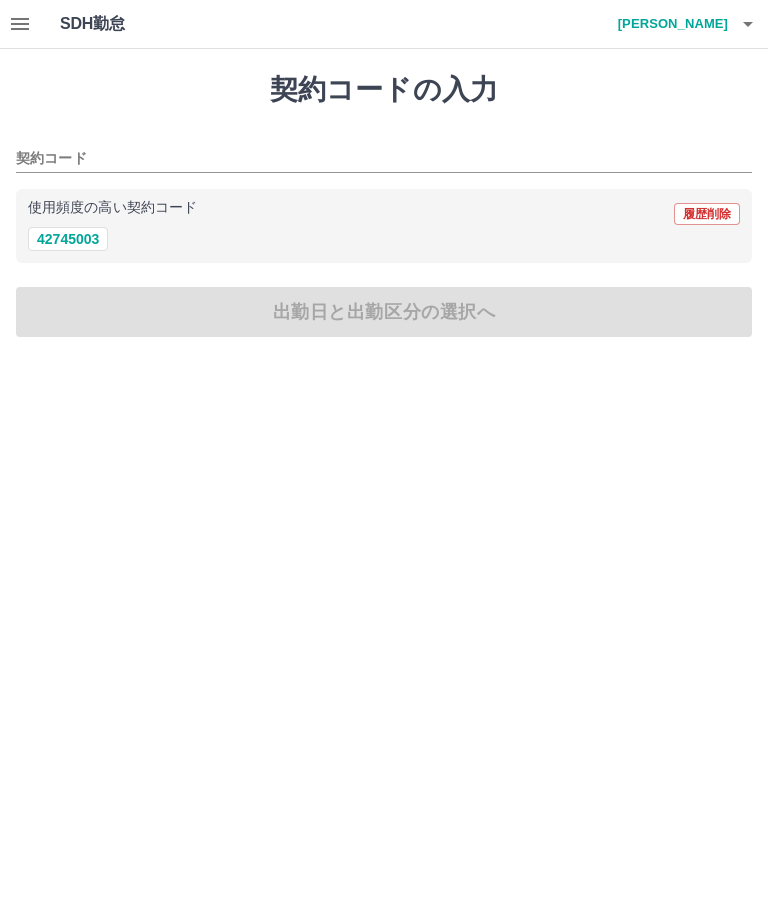 click on "42745003" at bounding box center (68, 239) 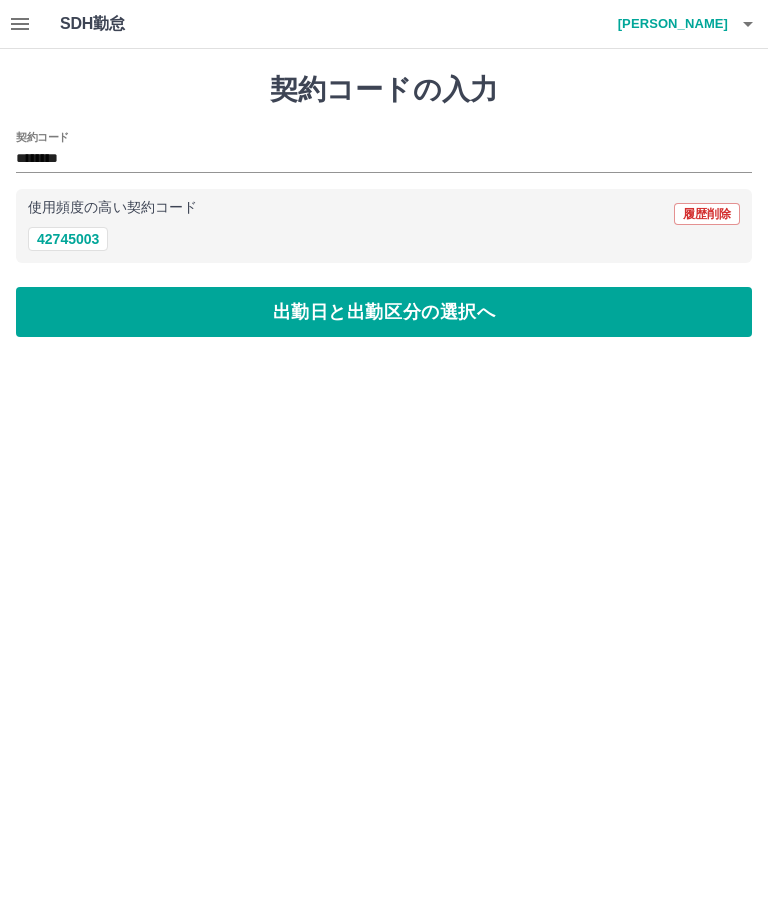 click on "出勤日と出勤区分の選択へ" at bounding box center (384, 312) 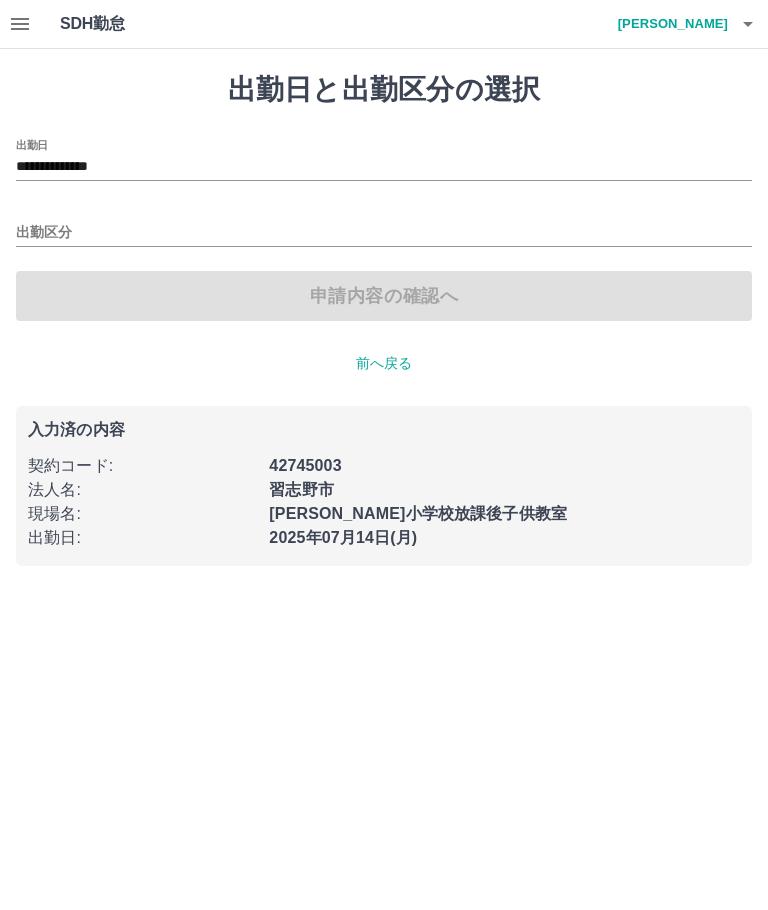 click on "出勤区分" at bounding box center (384, 233) 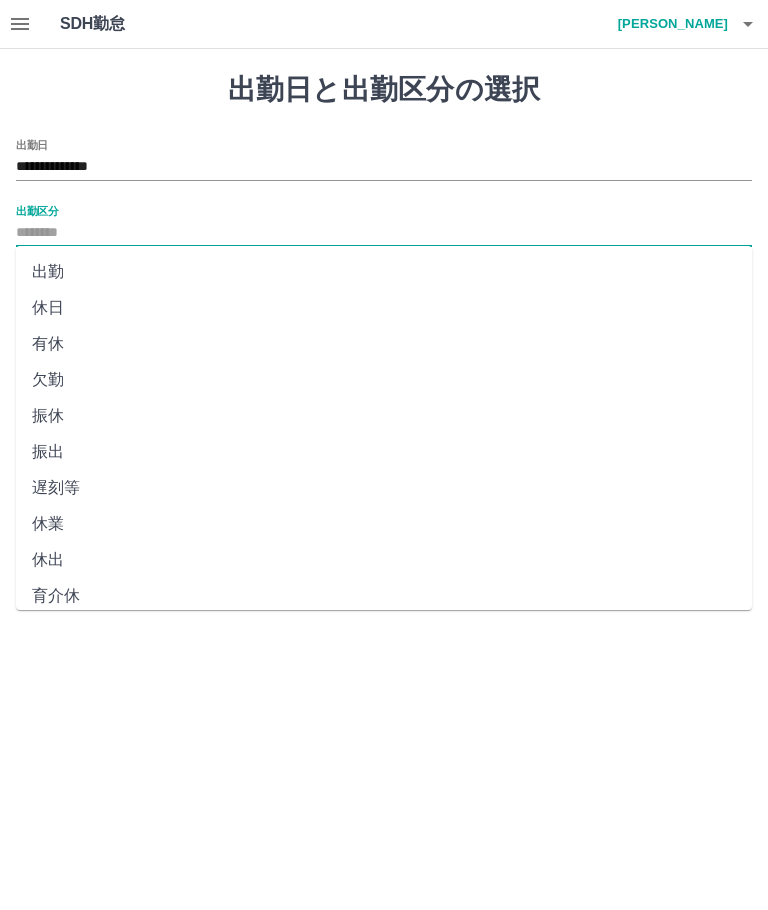 click on "出勤" at bounding box center [384, 272] 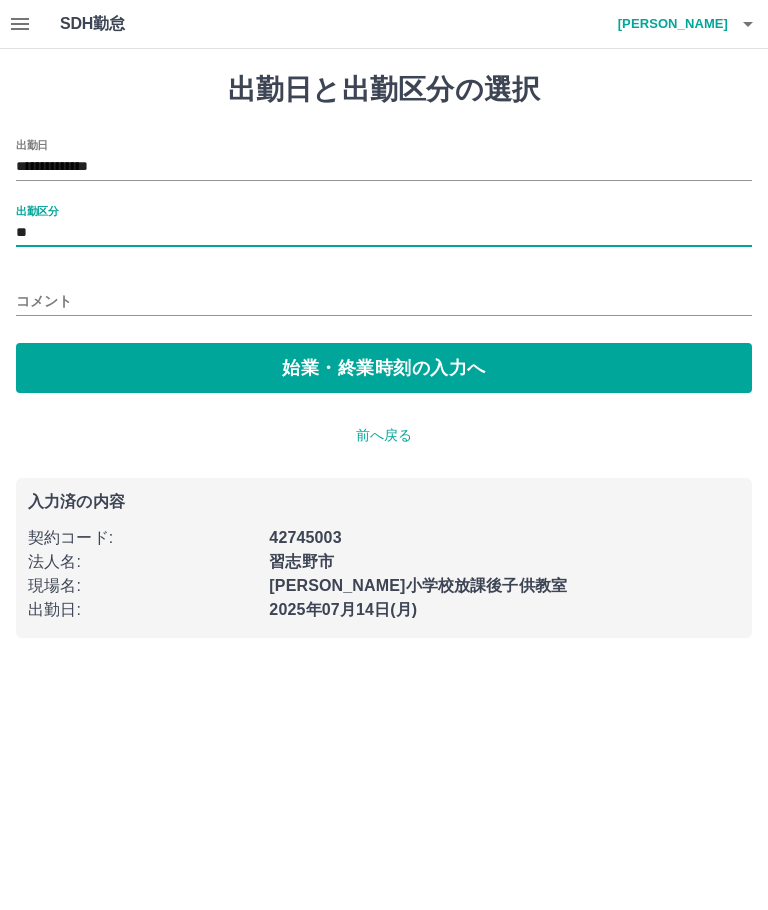 click on "始業・終業時刻の入力へ" at bounding box center [384, 368] 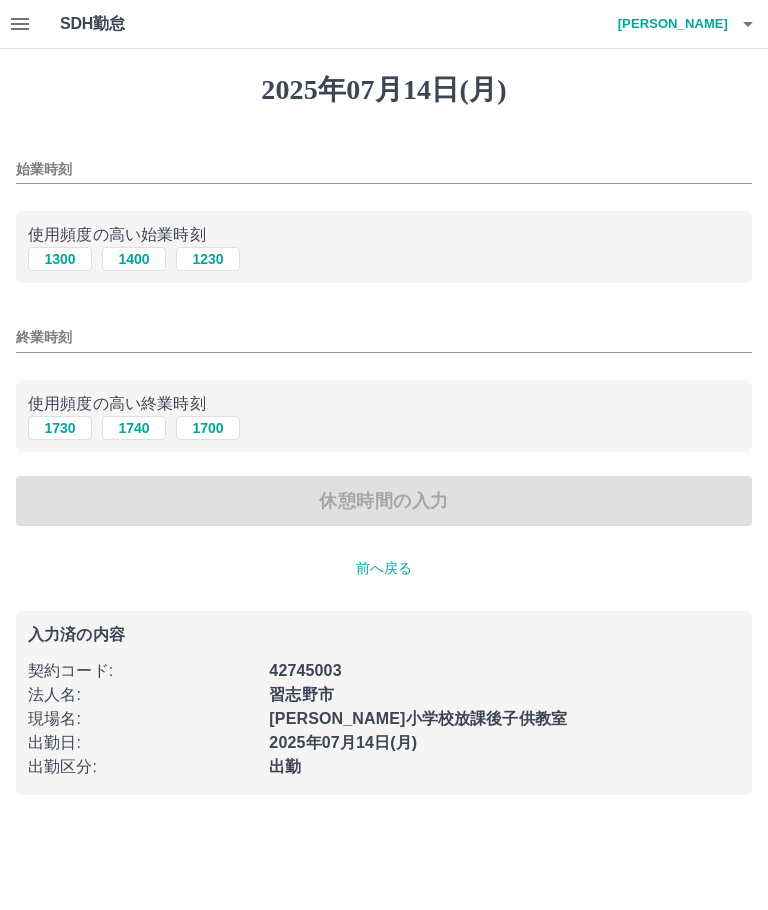 click on "1300" at bounding box center [60, 259] 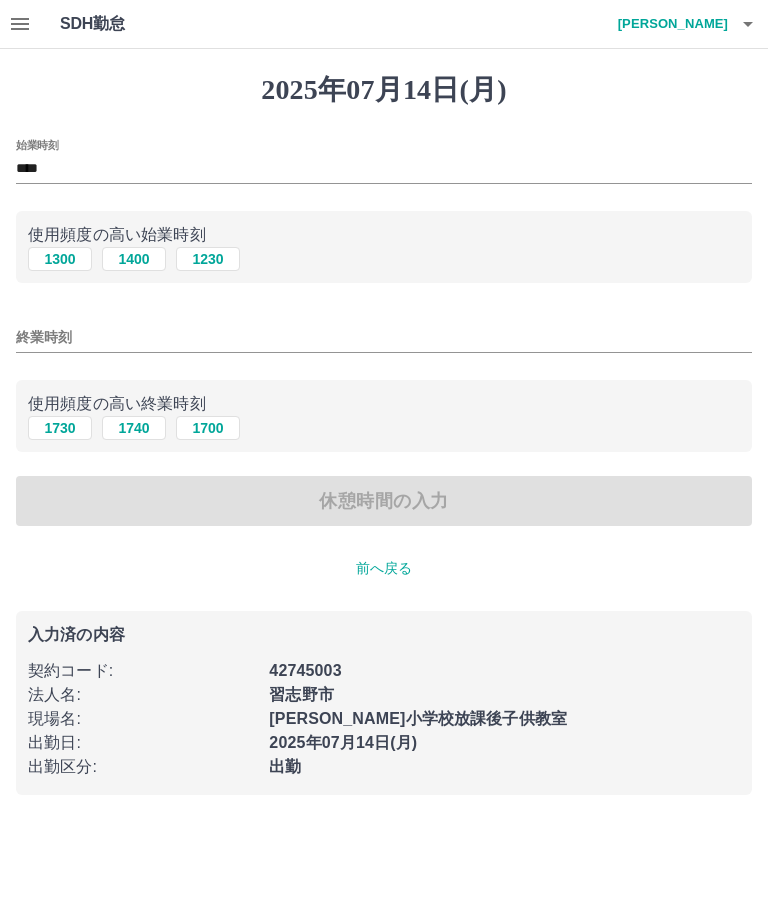 click on "終業時刻" at bounding box center (384, 337) 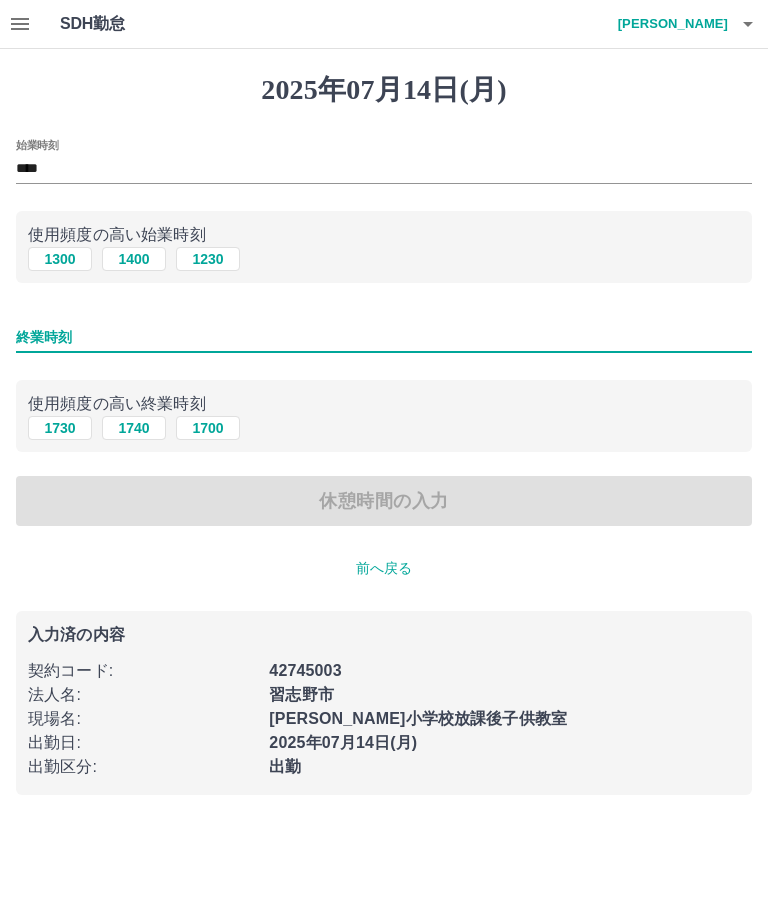 click on "1730" at bounding box center [60, 428] 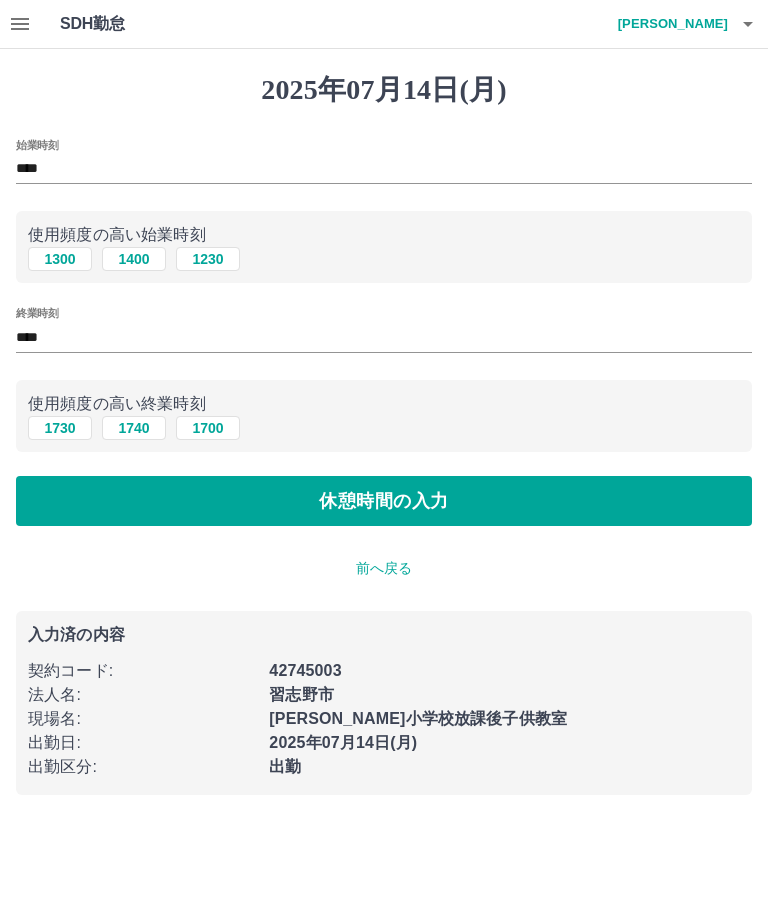 click on "休憩時間の入力" at bounding box center (384, 501) 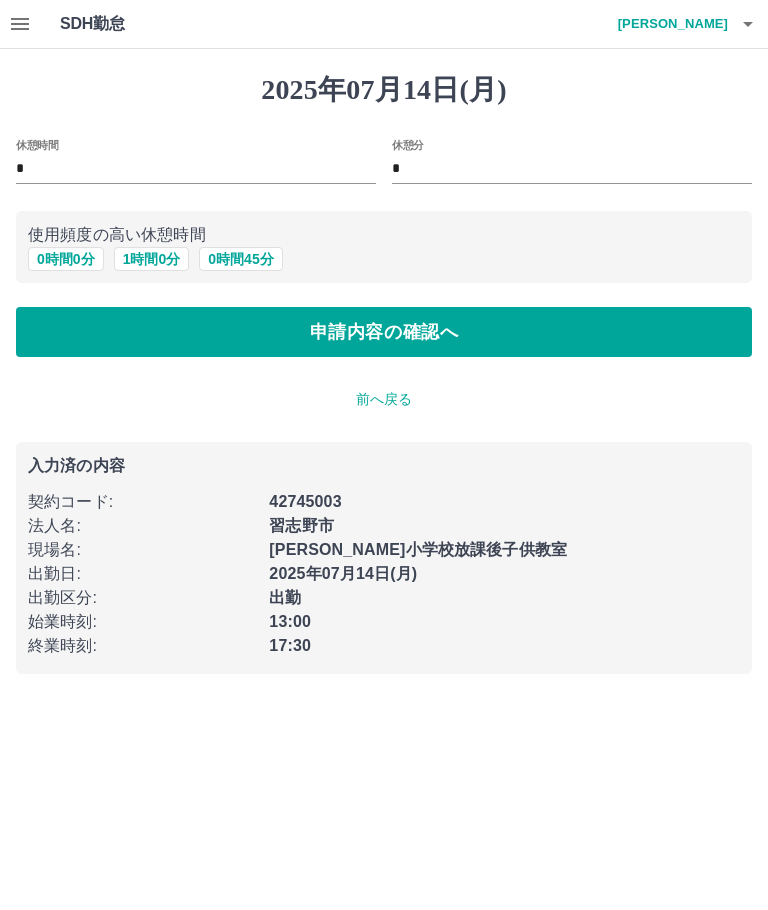 click on "申請内容の確認へ" at bounding box center [384, 332] 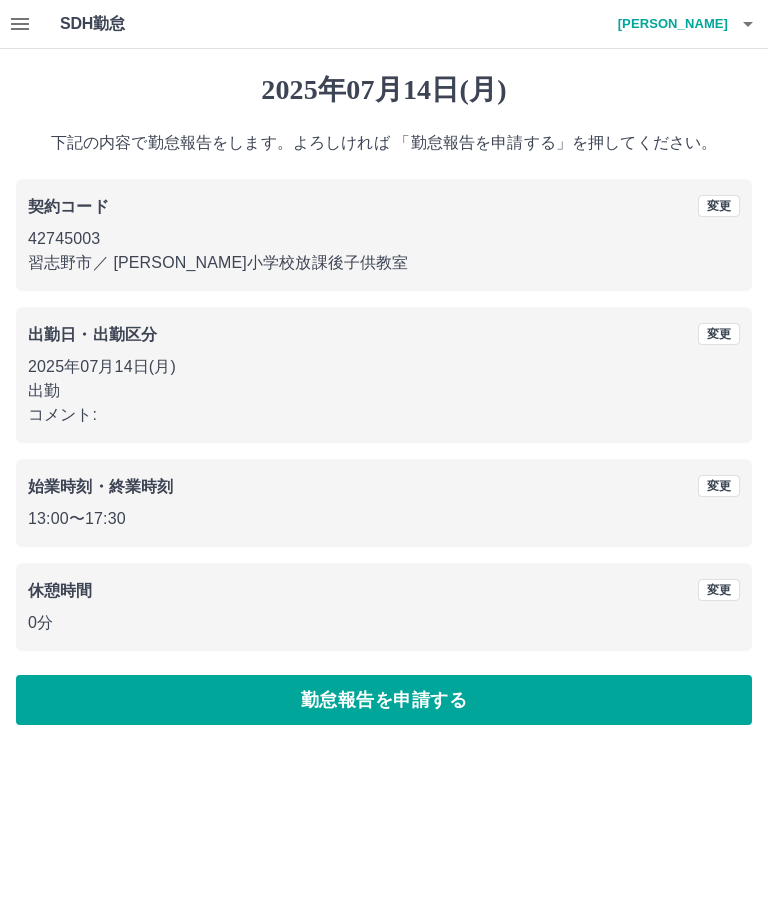 click on "勤怠報告を申請する" at bounding box center (384, 700) 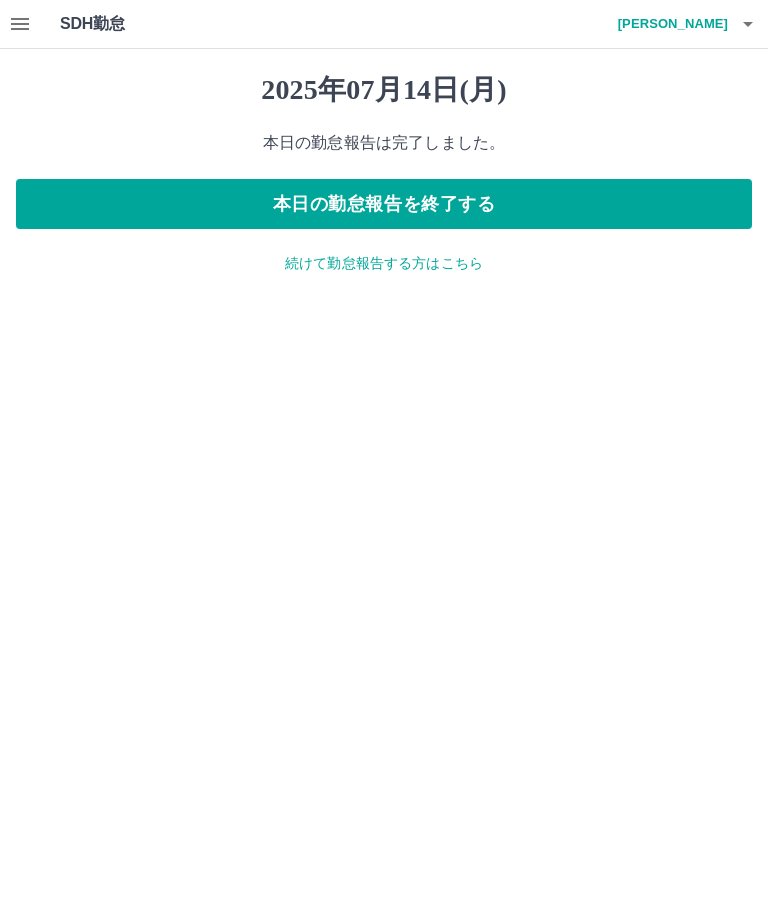 click on "本日の勤怠報告を終了する" at bounding box center (384, 204) 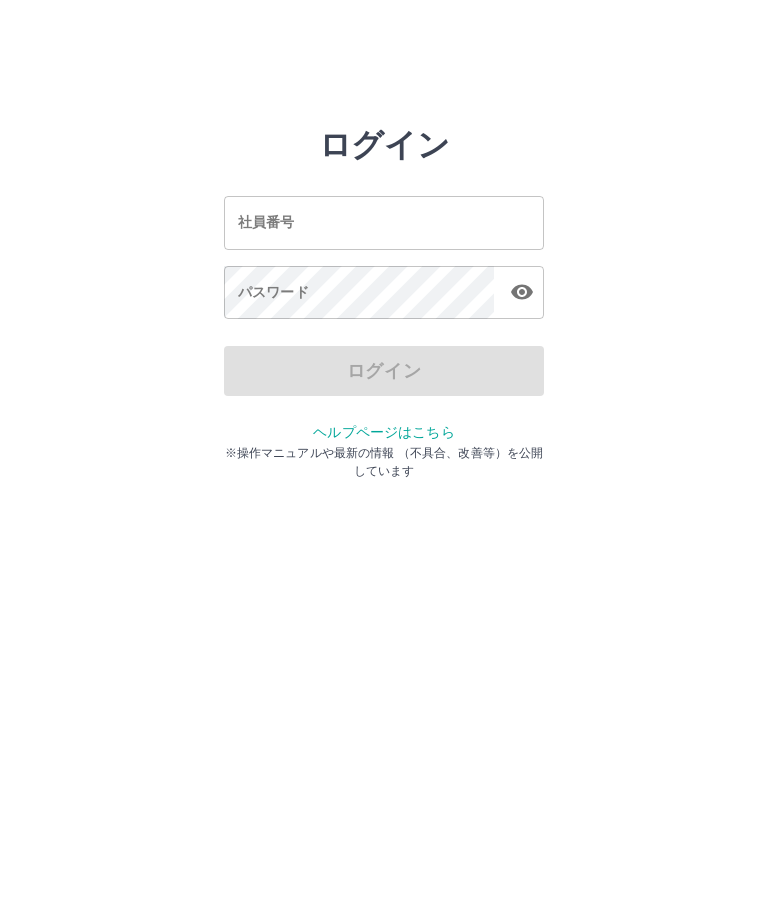 scroll, scrollTop: 0, scrollLeft: 0, axis: both 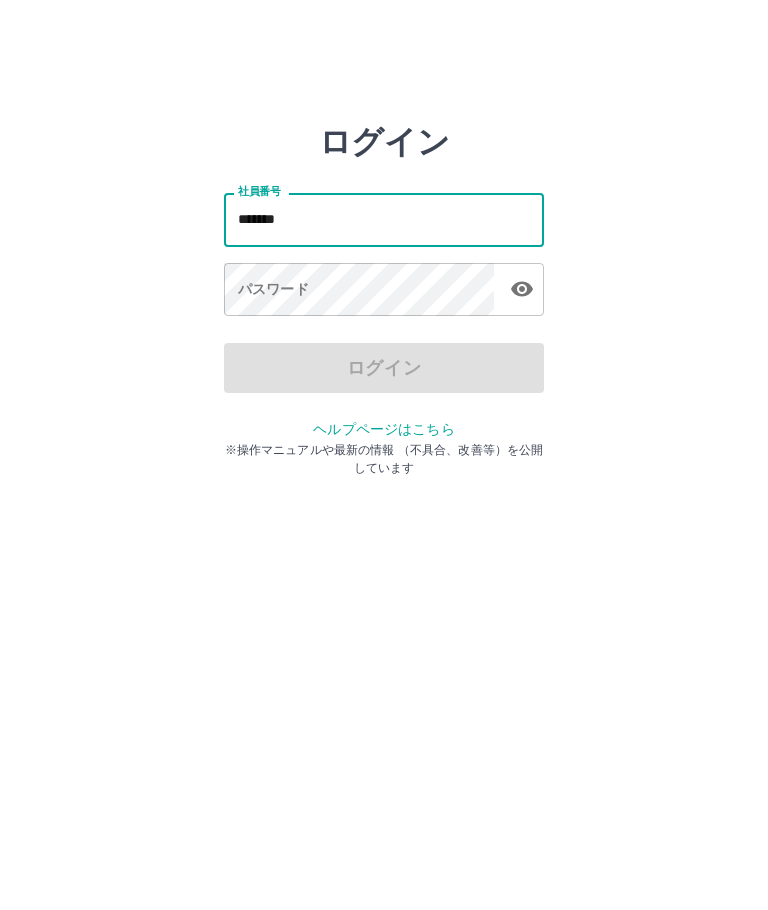 type on "*******" 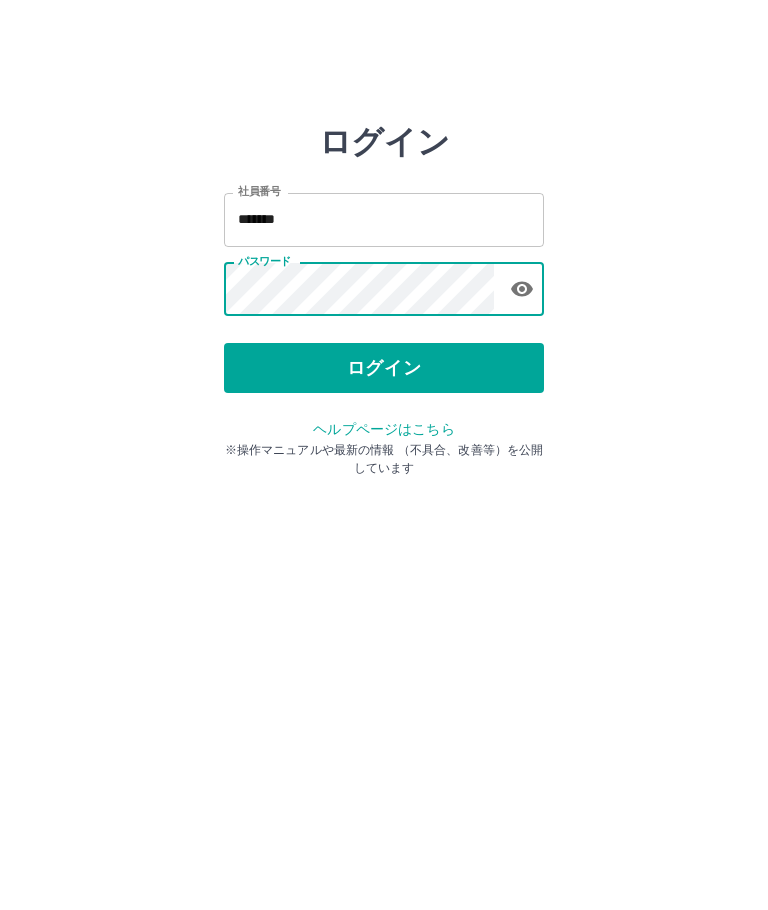 click on "ログイン" at bounding box center [384, 371] 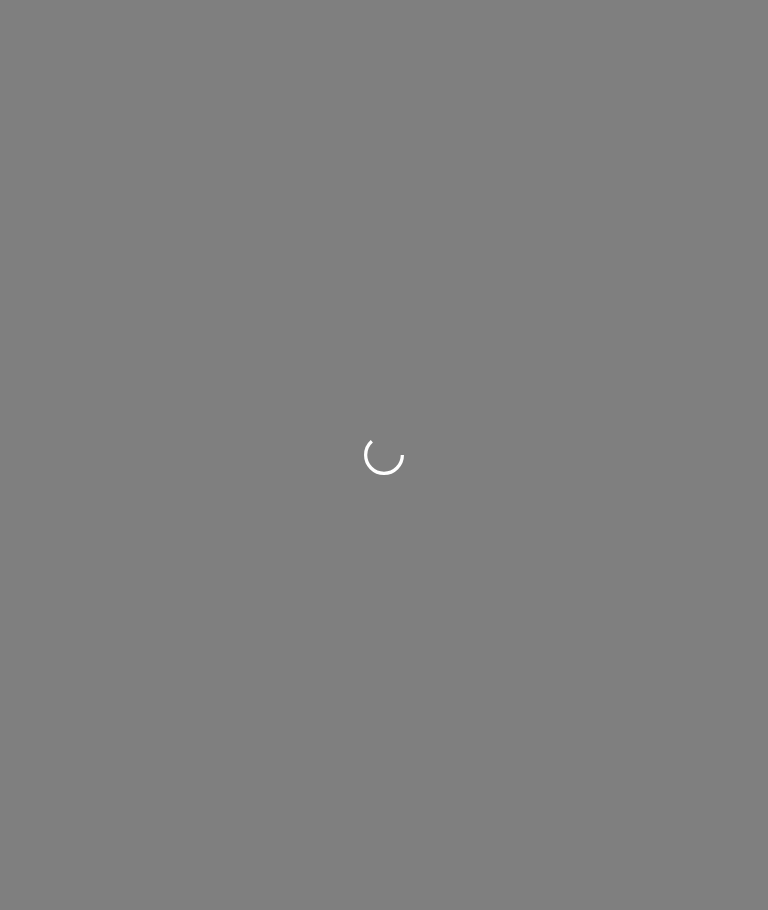 scroll, scrollTop: 0, scrollLeft: 0, axis: both 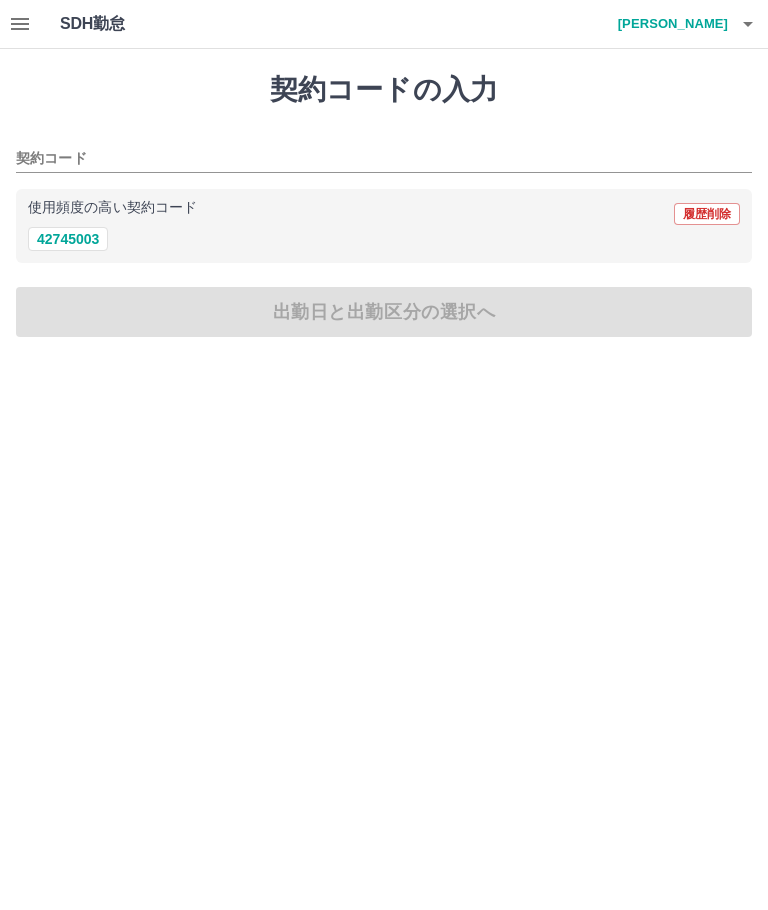 click on "42745003" at bounding box center [68, 239] 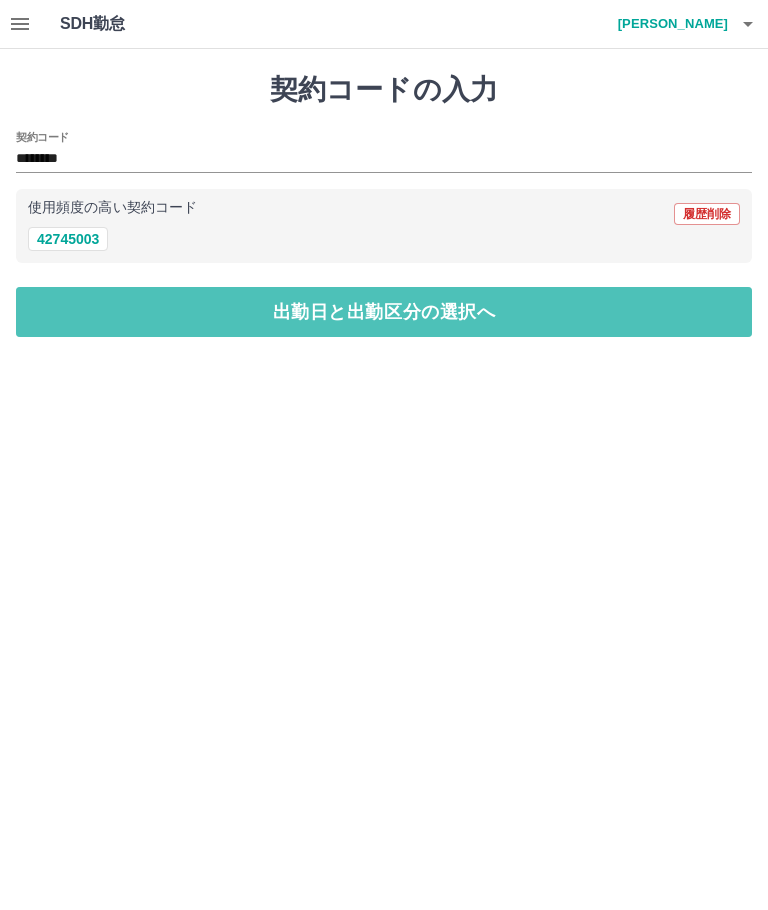 click on "出勤日と出勤区分の選択へ" at bounding box center (384, 312) 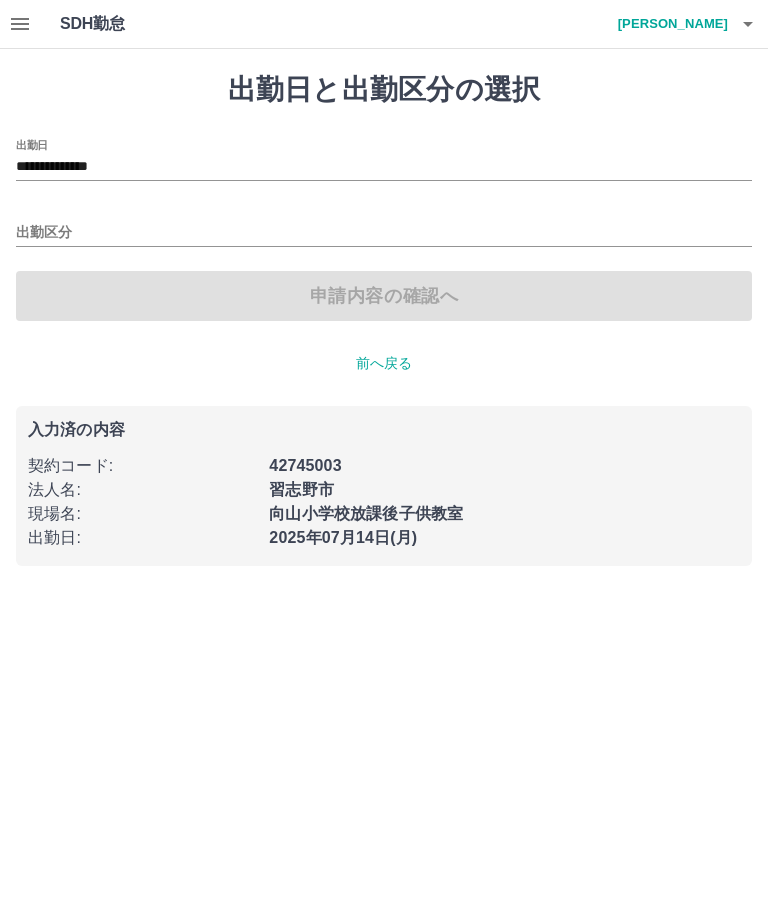 click on "**********" at bounding box center (384, 167) 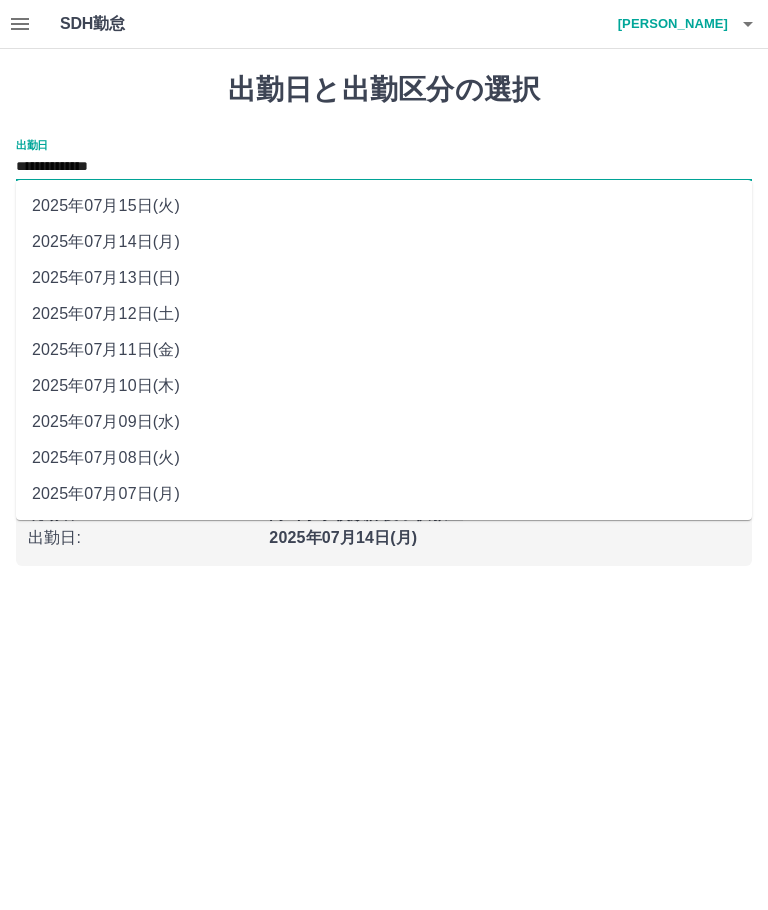 click on "2025年07月12日(土)" at bounding box center (384, 314) 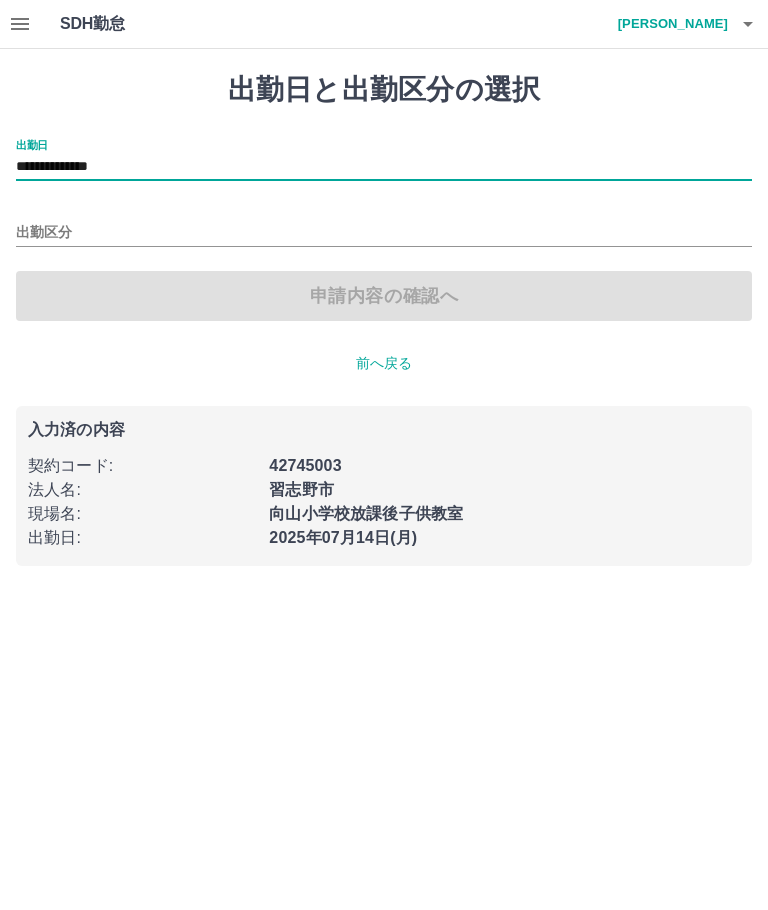 click on "出勤区分" at bounding box center [384, 233] 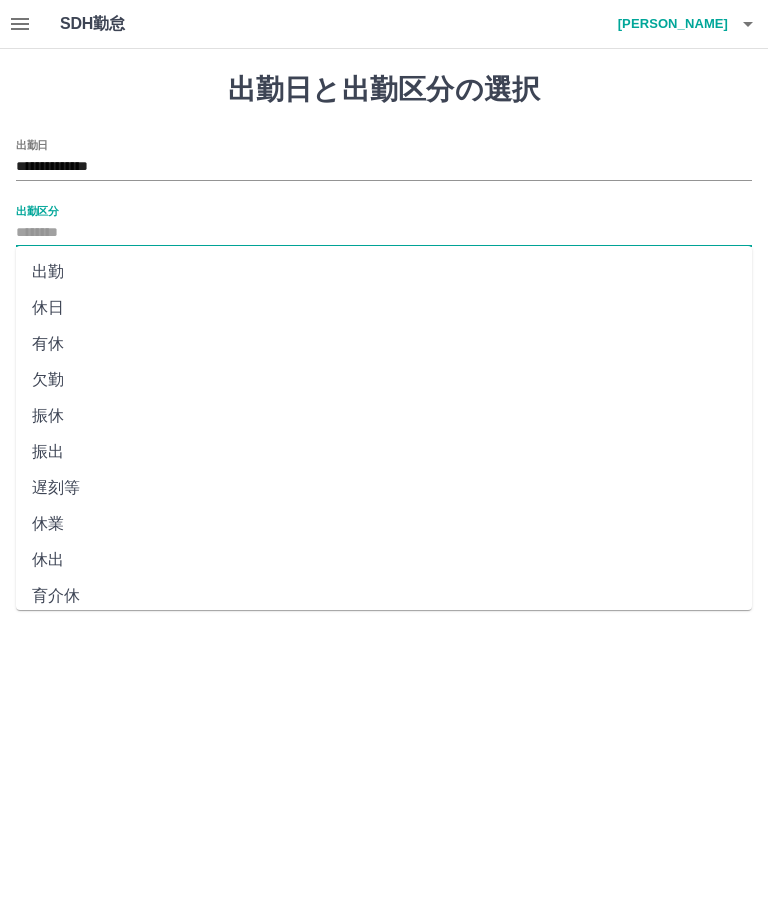 click on "休日" at bounding box center (384, 308) 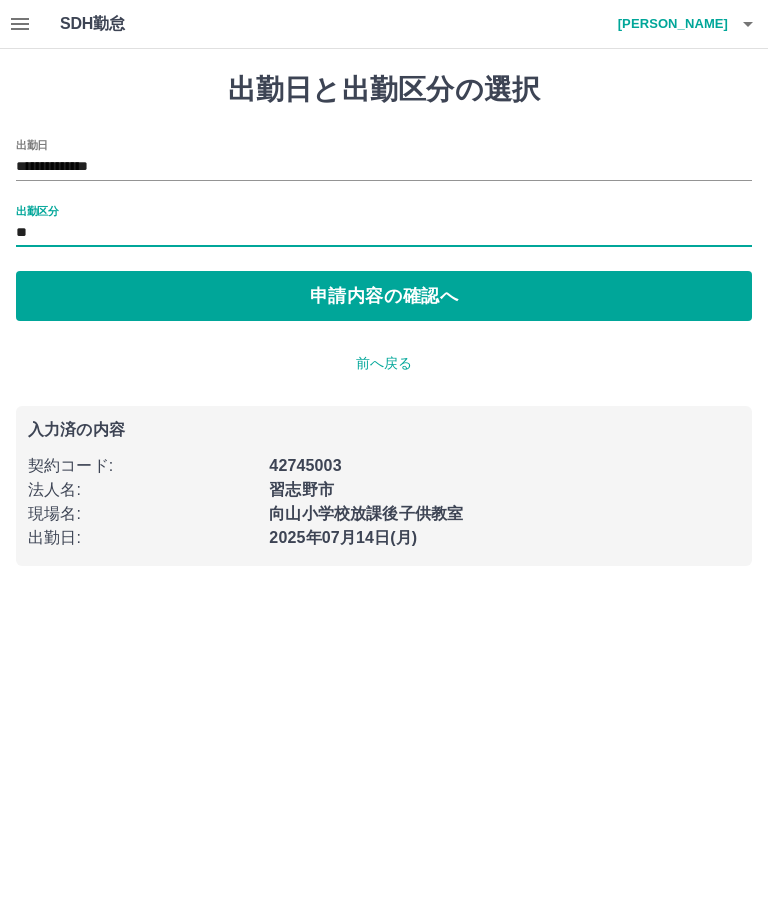 click on "申請内容の確認へ" at bounding box center [384, 296] 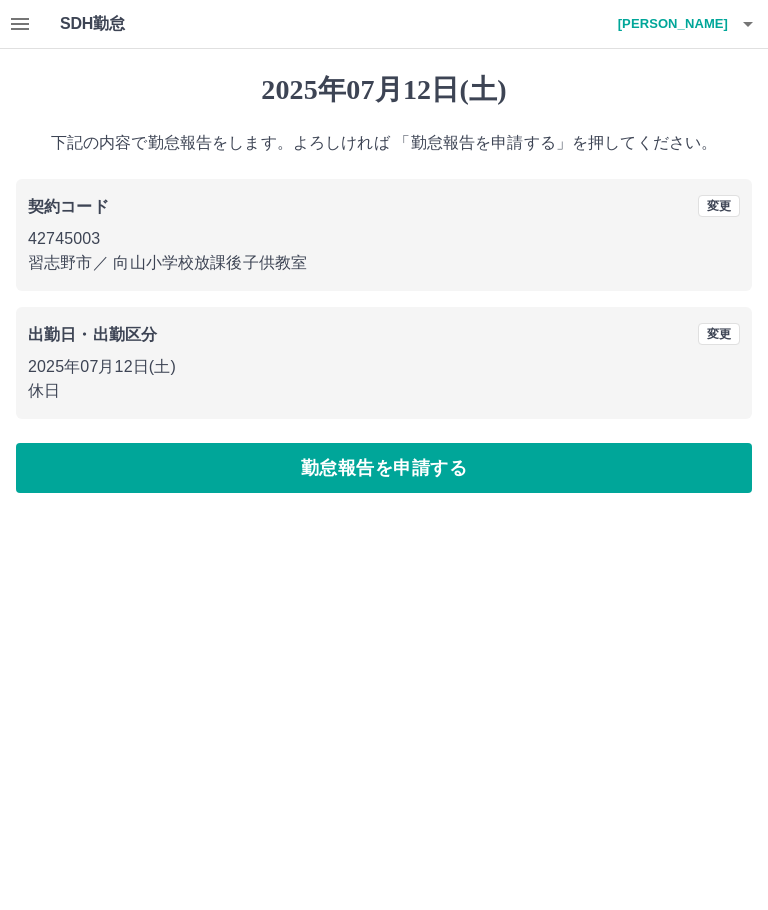 click on "勤怠報告を申請する" at bounding box center [384, 468] 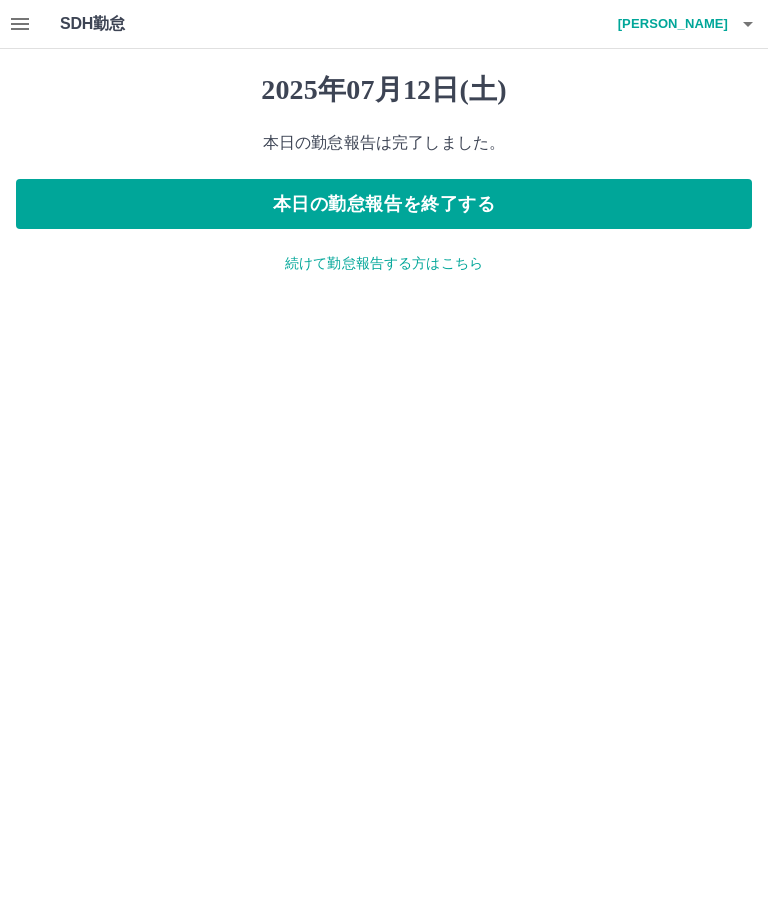 click on "続けて勤怠報告する方はこちら" at bounding box center [384, 263] 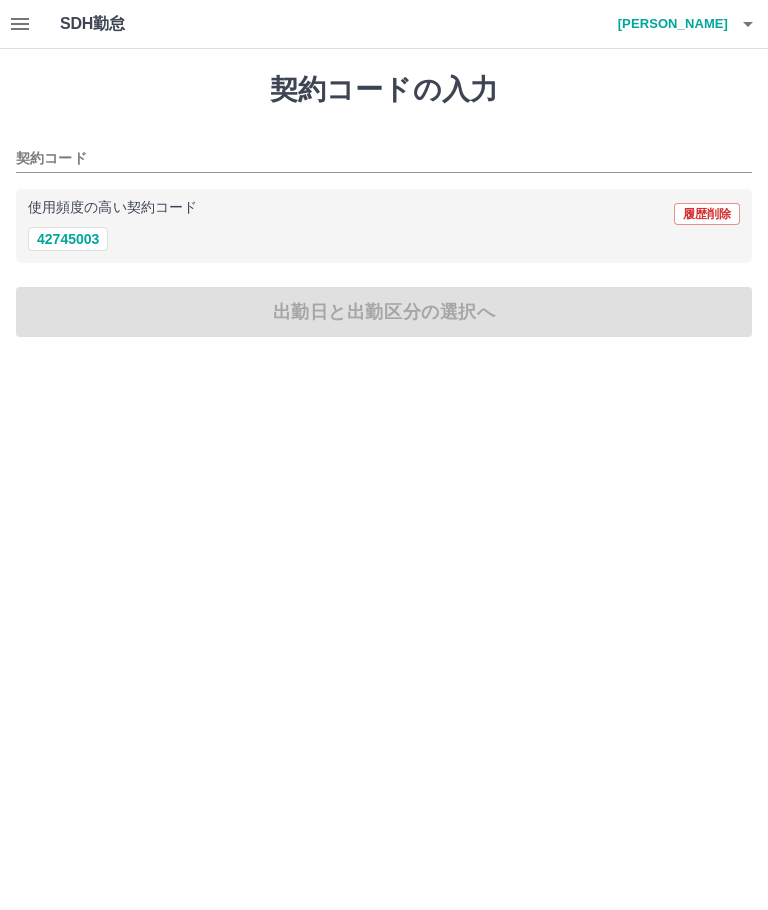 click on "42745003" at bounding box center [68, 239] 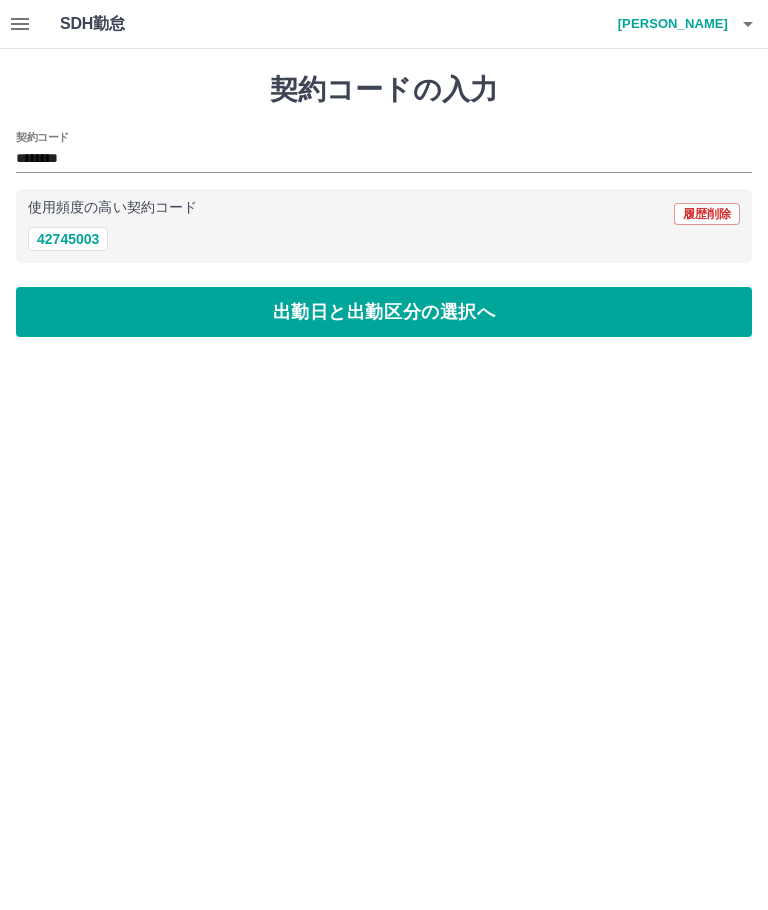 click on "出勤日と出勤区分の選択へ" at bounding box center [384, 312] 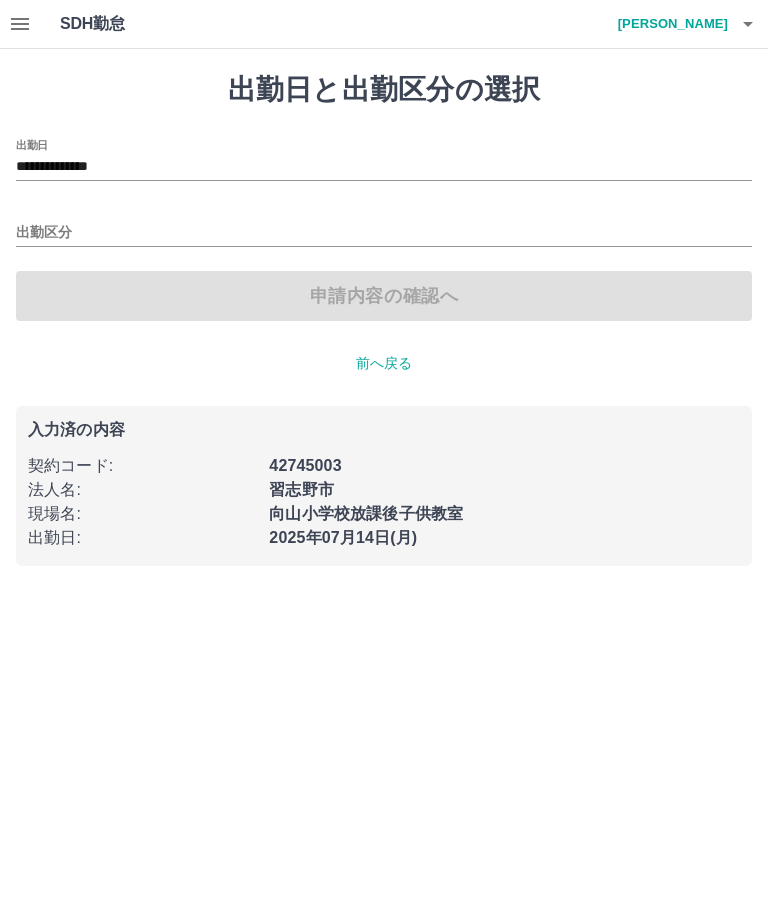 click on "出勤区分" at bounding box center (384, 233) 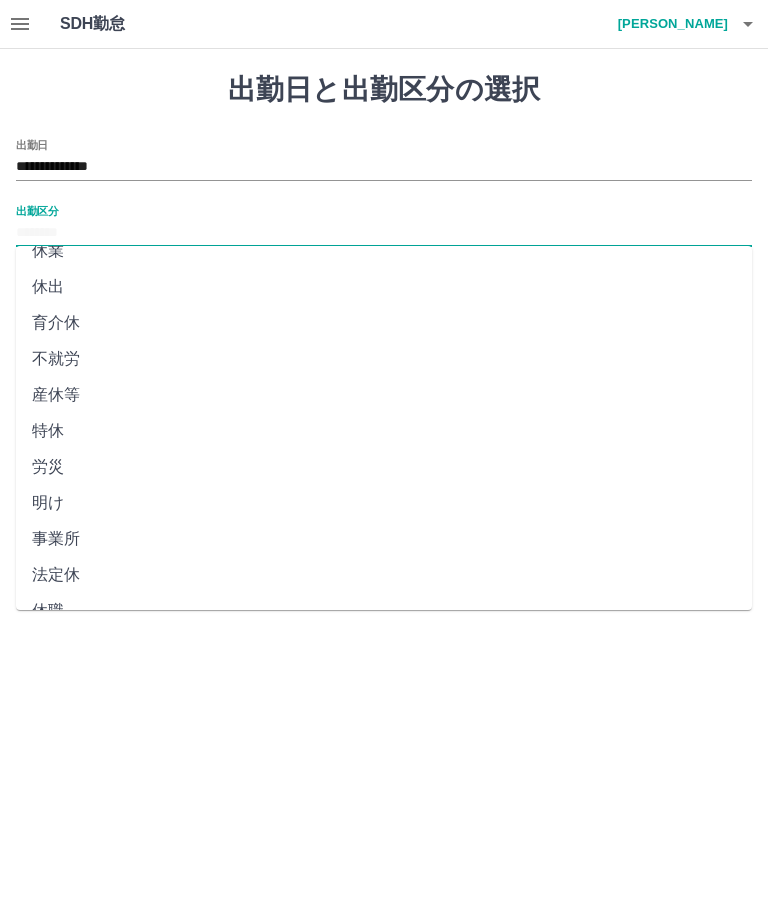 scroll, scrollTop: 272, scrollLeft: 0, axis: vertical 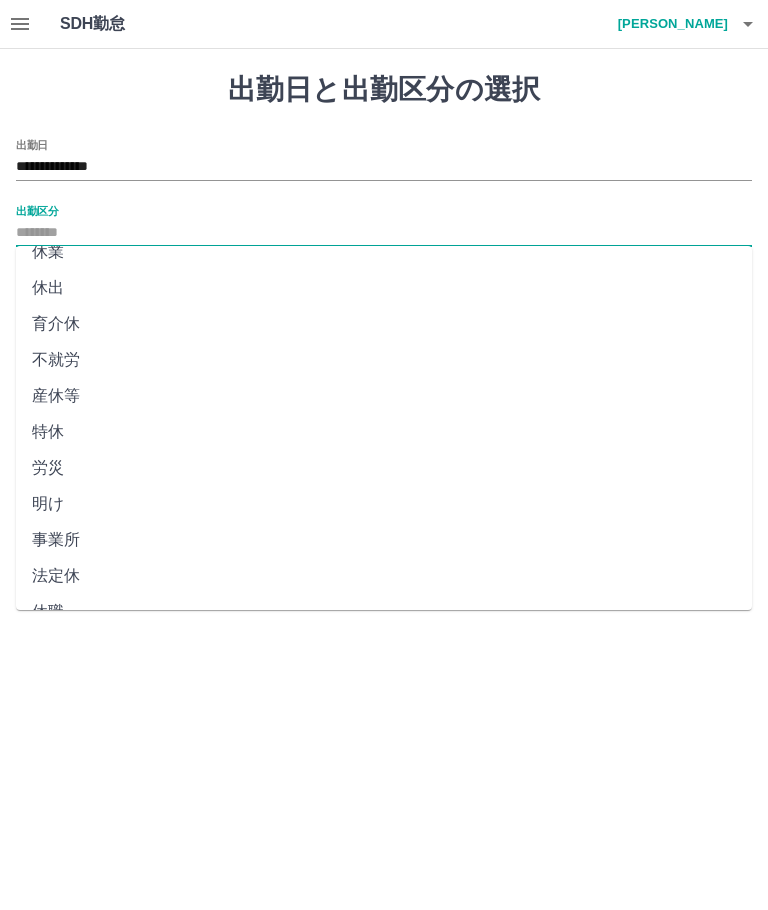 click on "法定休" at bounding box center (384, 576) 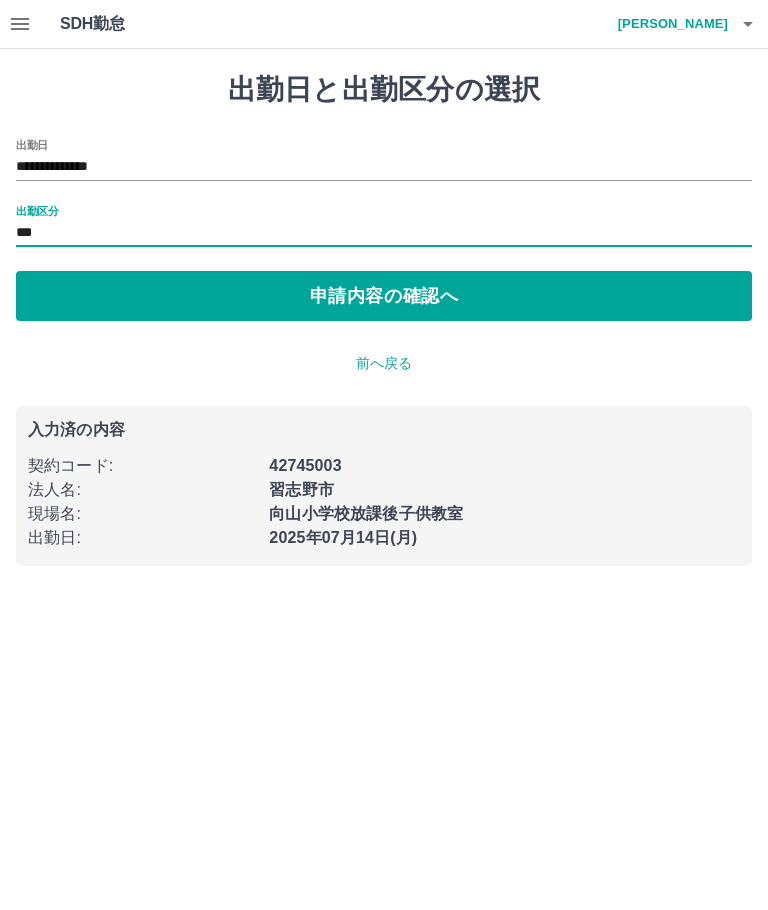 click on "**********" at bounding box center (384, 167) 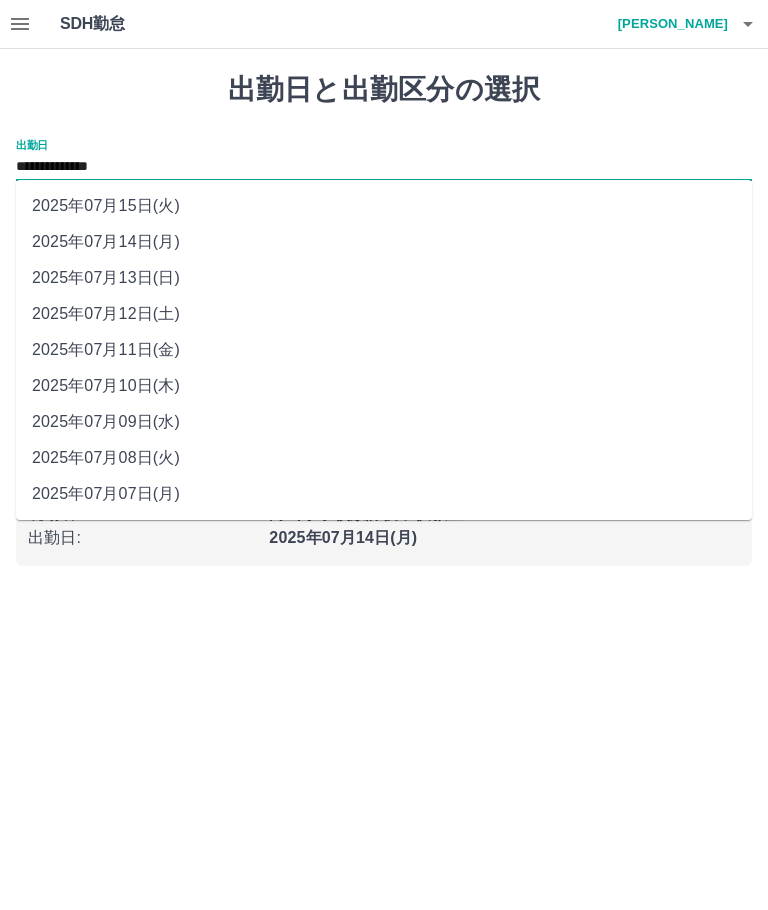 click on "2025年07月13日(日)" at bounding box center (384, 278) 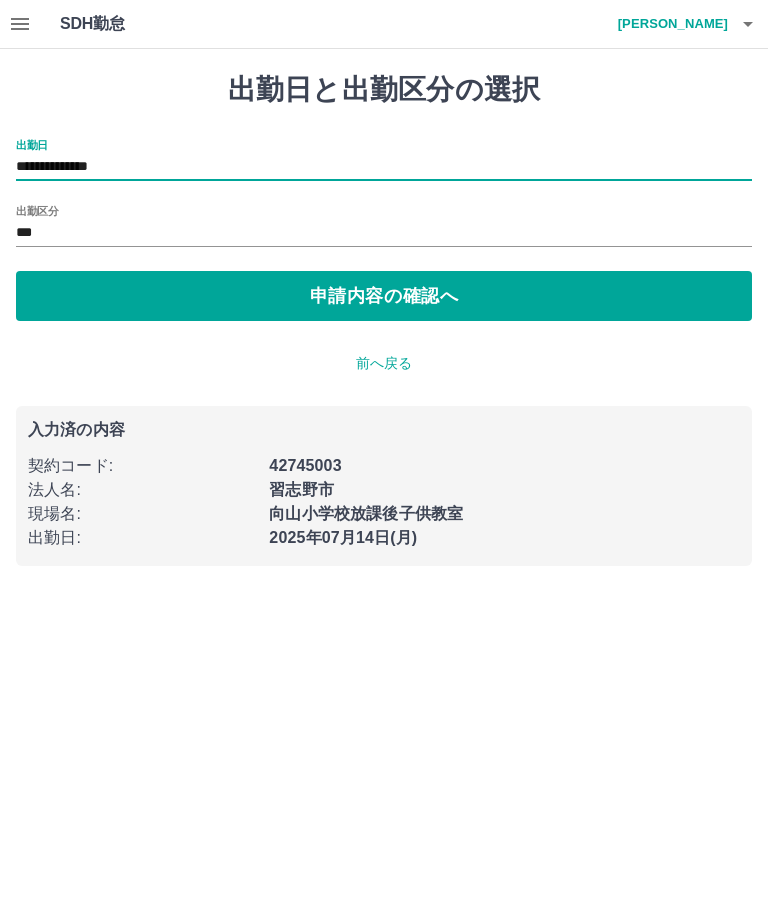click on "申請内容の確認へ" at bounding box center (384, 296) 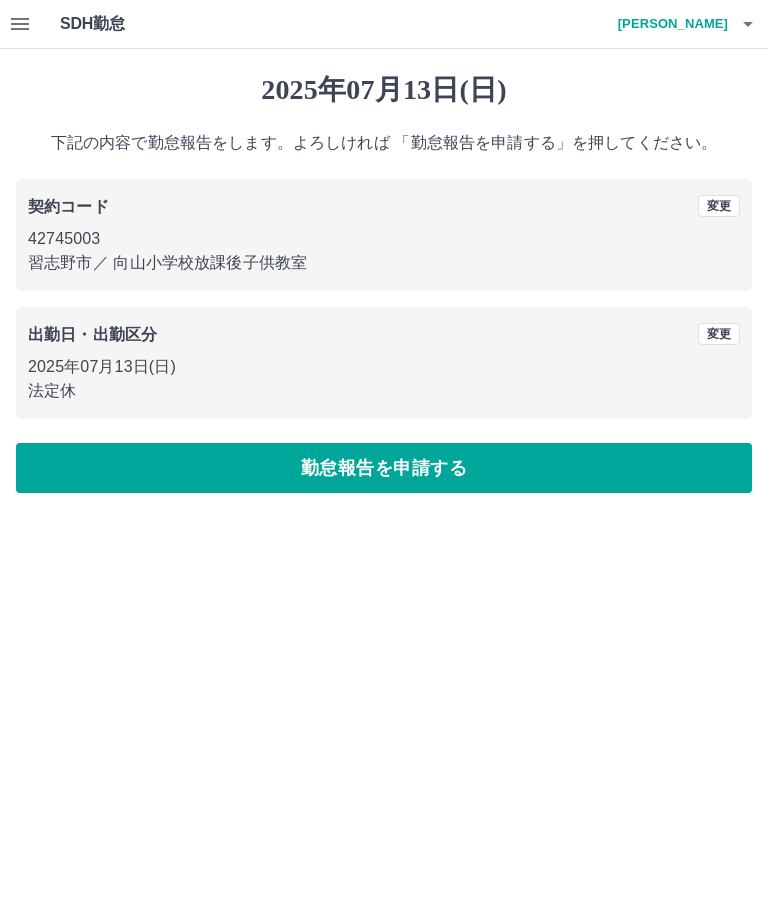 click on "勤怠報告を申請する" at bounding box center [384, 468] 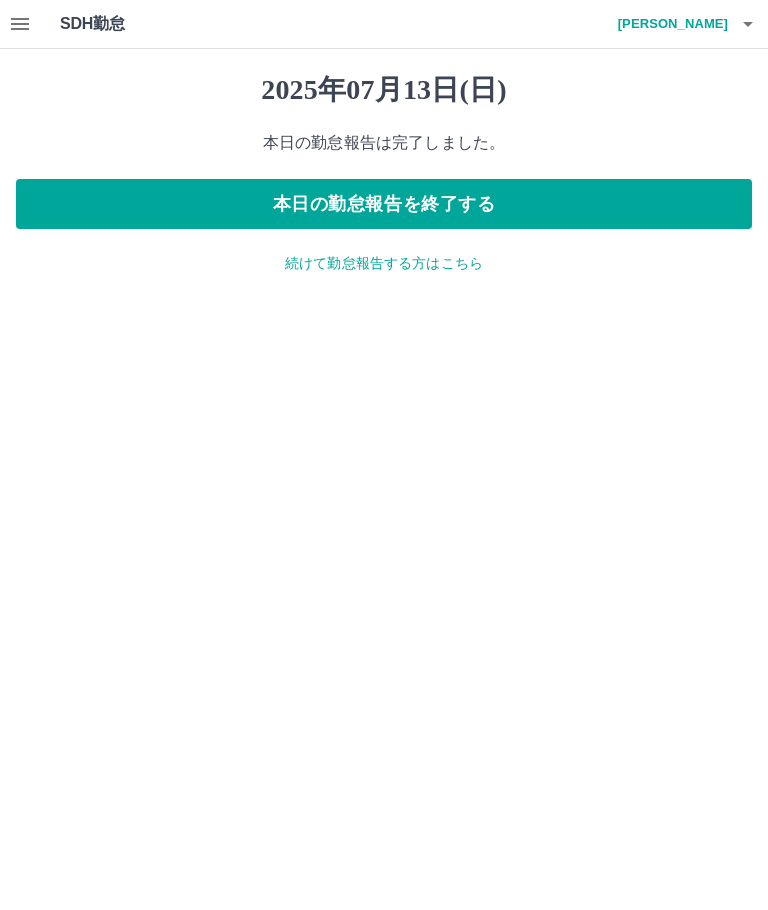 click on "続けて勤怠報告する方はこちら" at bounding box center [384, 263] 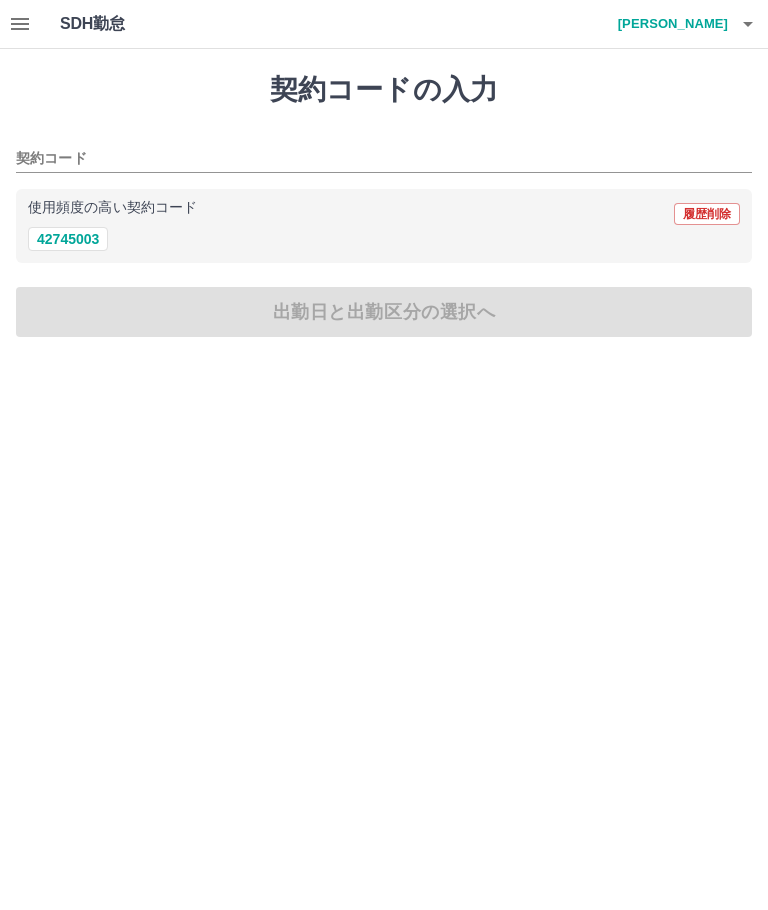 click on "42745003" at bounding box center [68, 239] 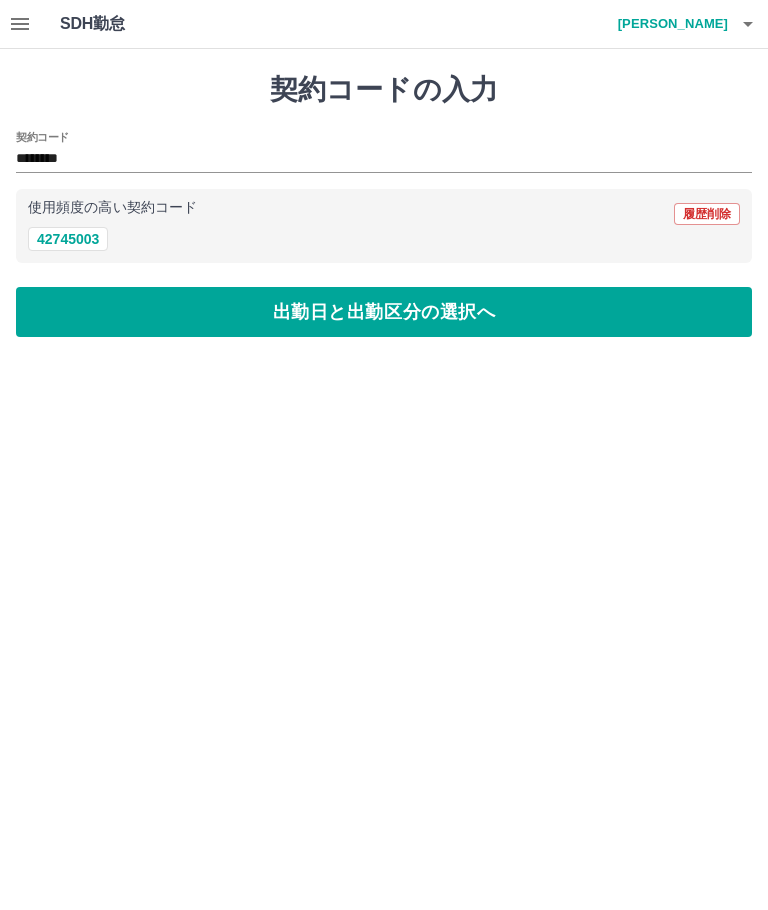 click on "出勤日と出勤区分の選択へ" at bounding box center (384, 312) 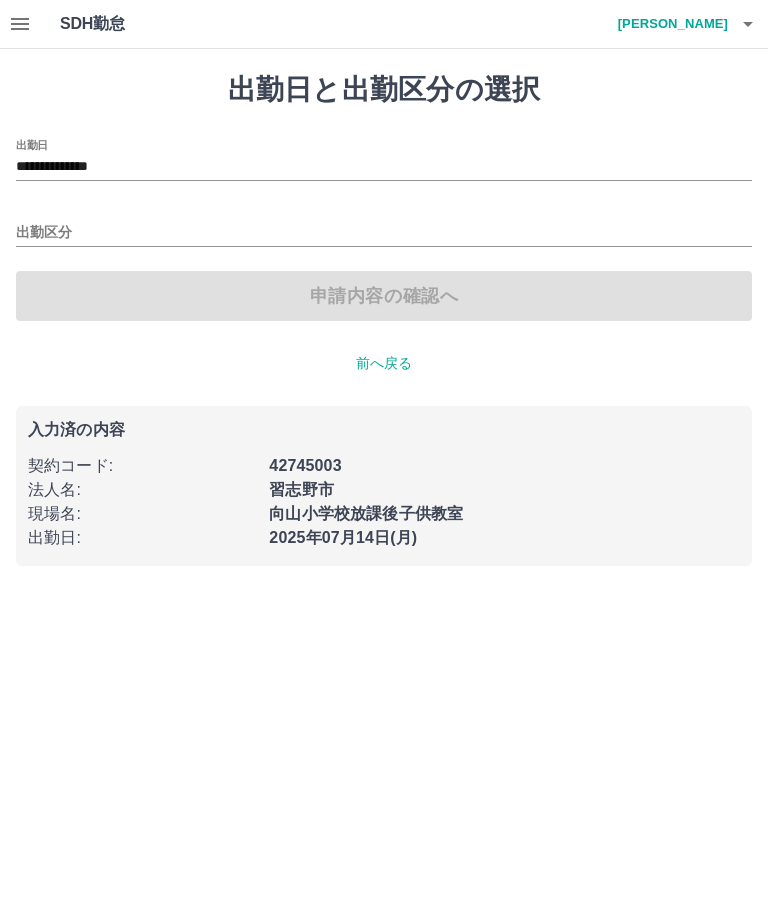 click on "出勤区分" at bounding box center [384, 233] 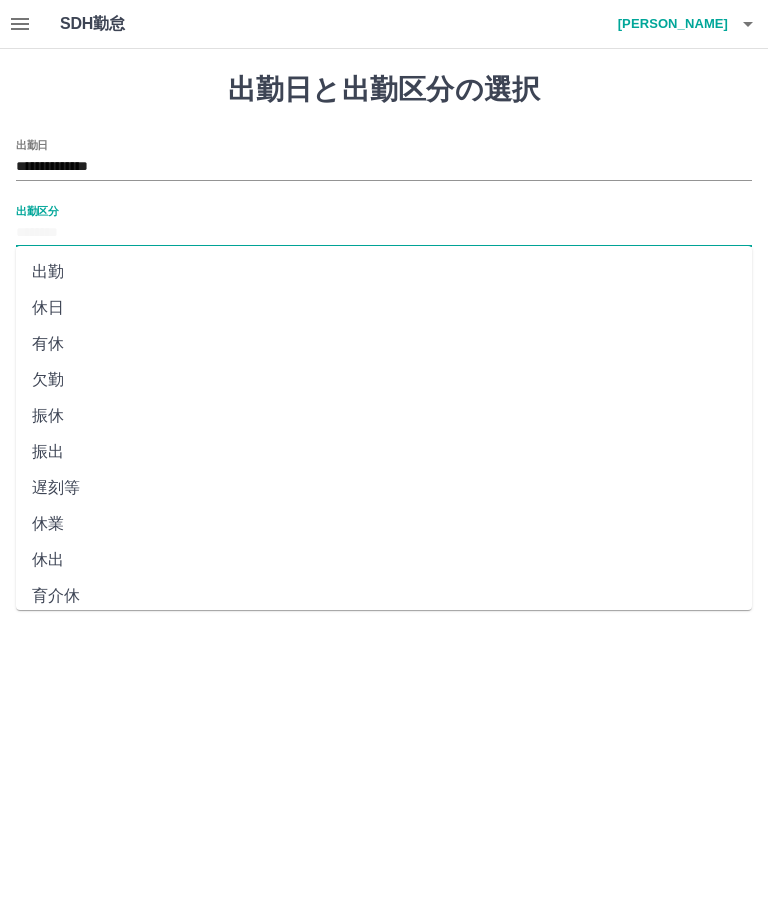 click on "出勤" at bounding box center [384, 272] 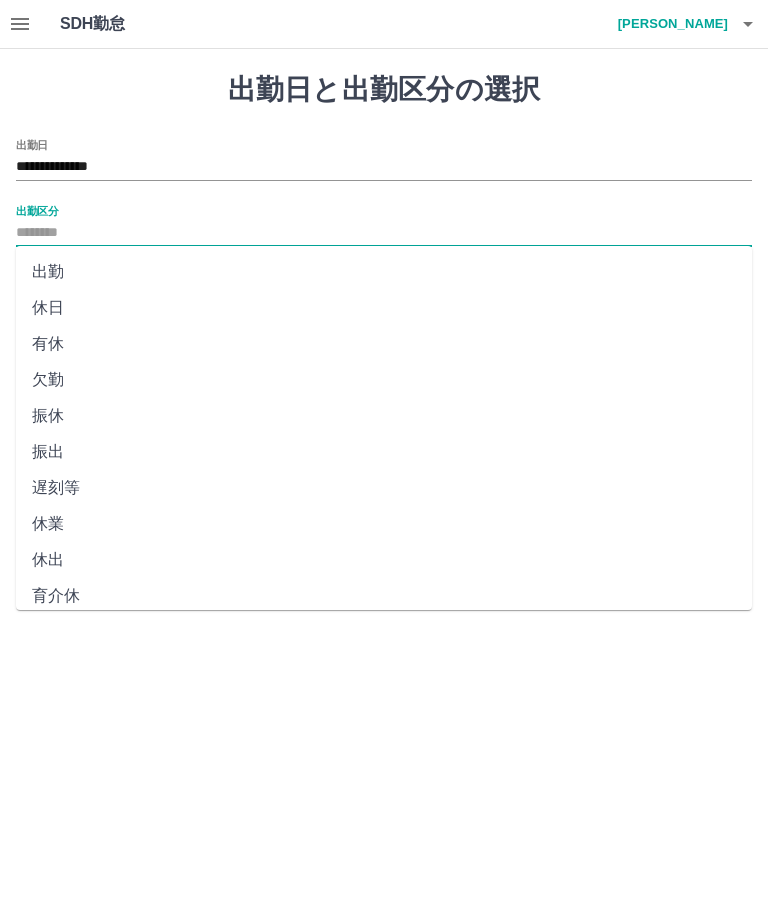 type on "**" 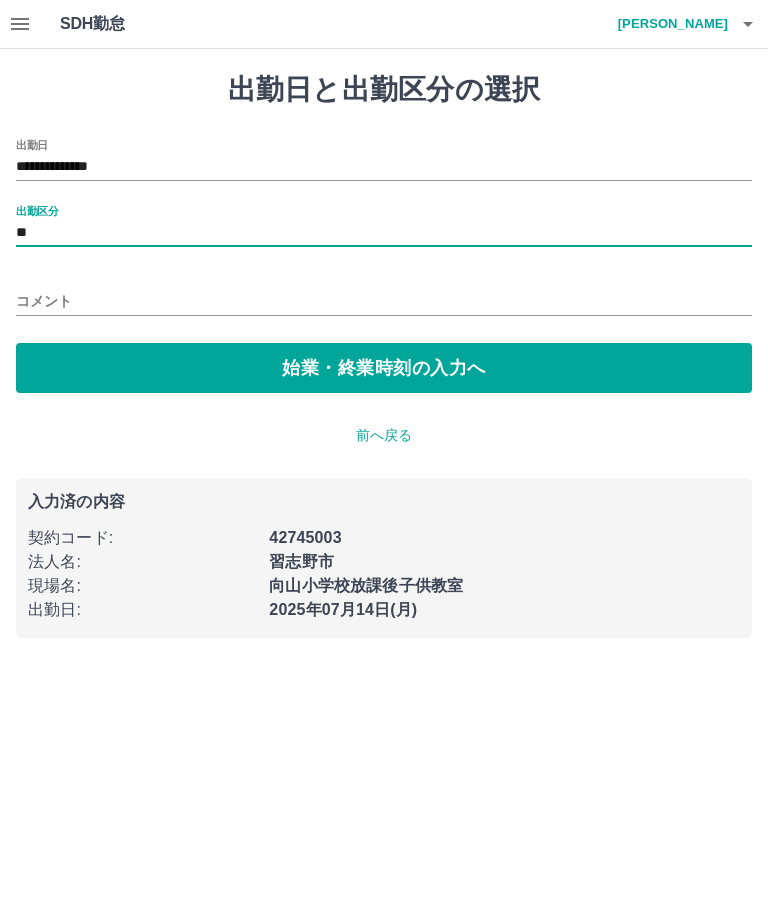 click on "始業・終業時刻の入力へ" at bounding box center (384, 368) 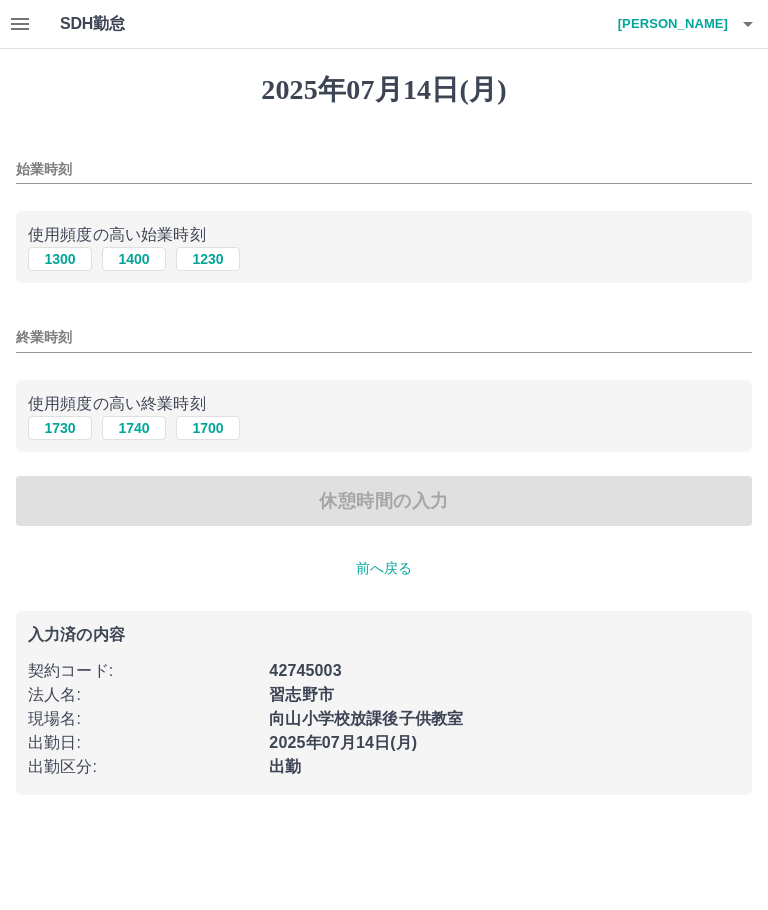 click on "1300" at bounding box center [60, 259] 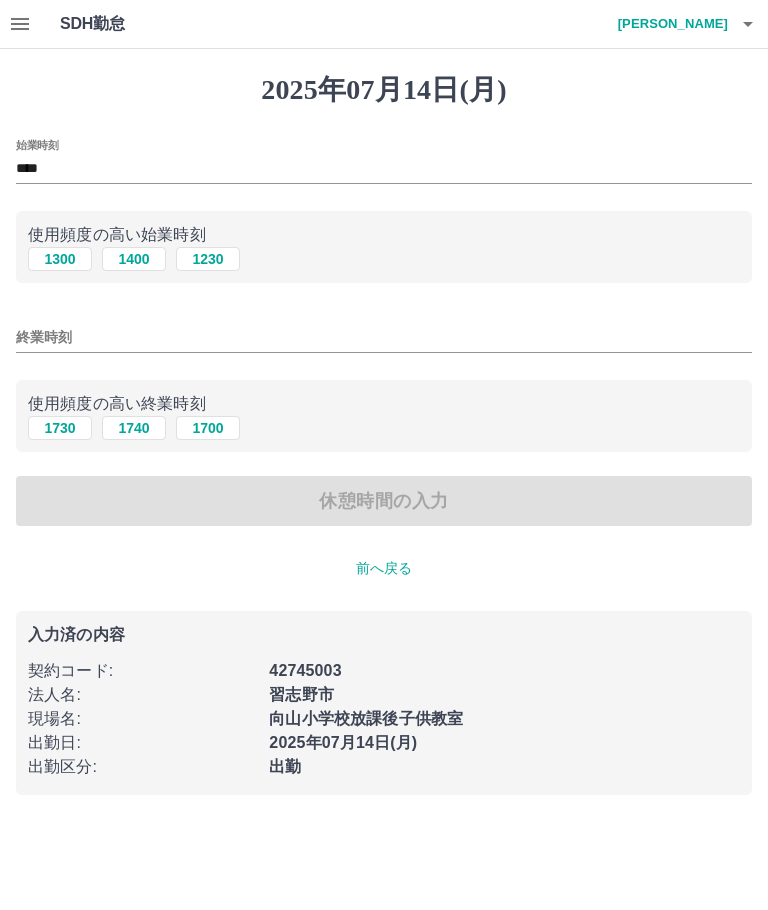 click on "1730" at bounding box center [60, 428] 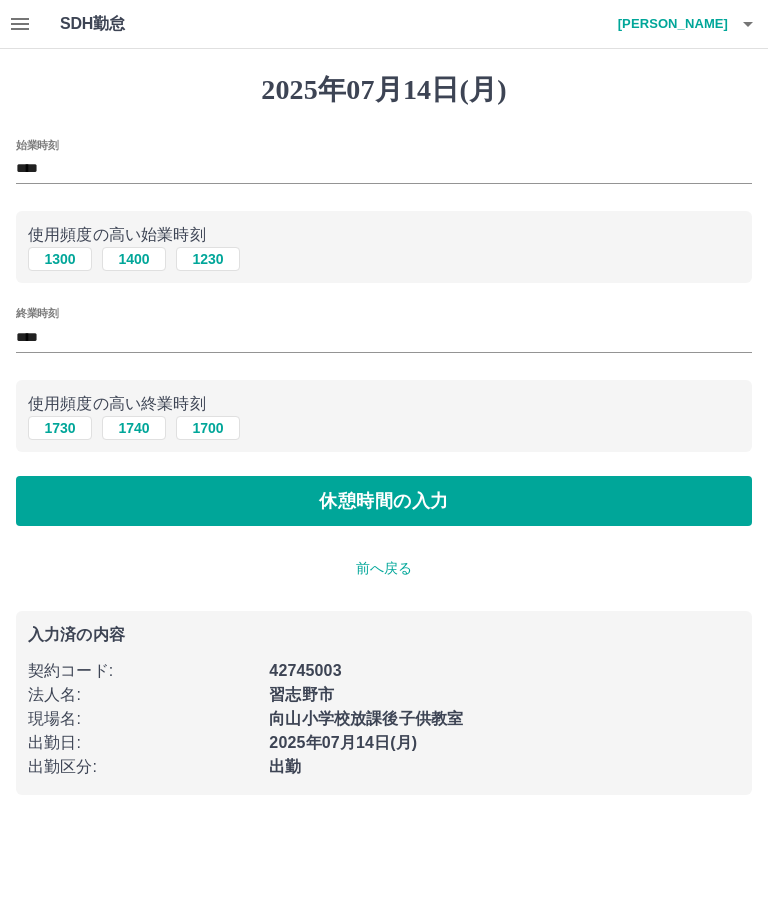 click on "休憩時間の入力" at bounding box center (384, 501) 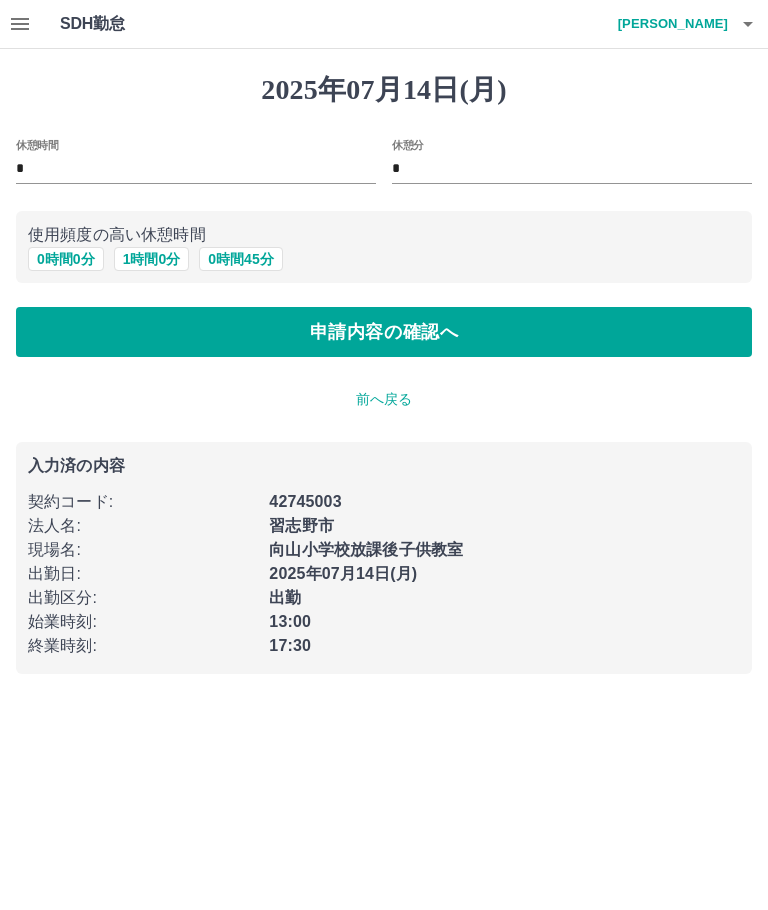 click on "0 時間 0 分" at bounding box center [66, 259] 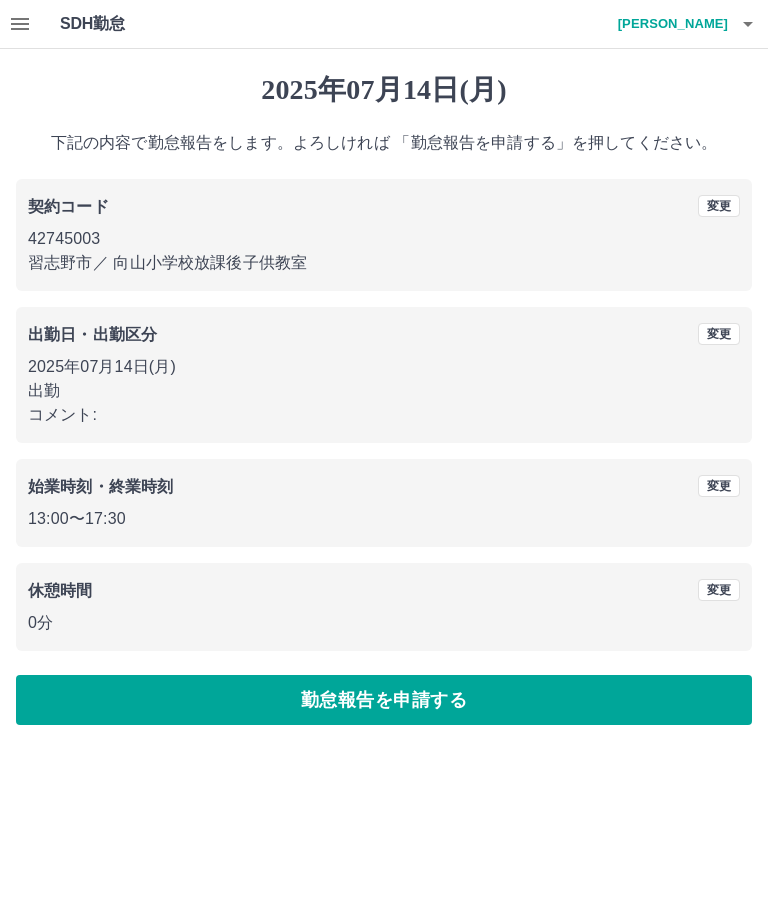 click on "勤怠報告を申請する" at bounding box center [384, 700] 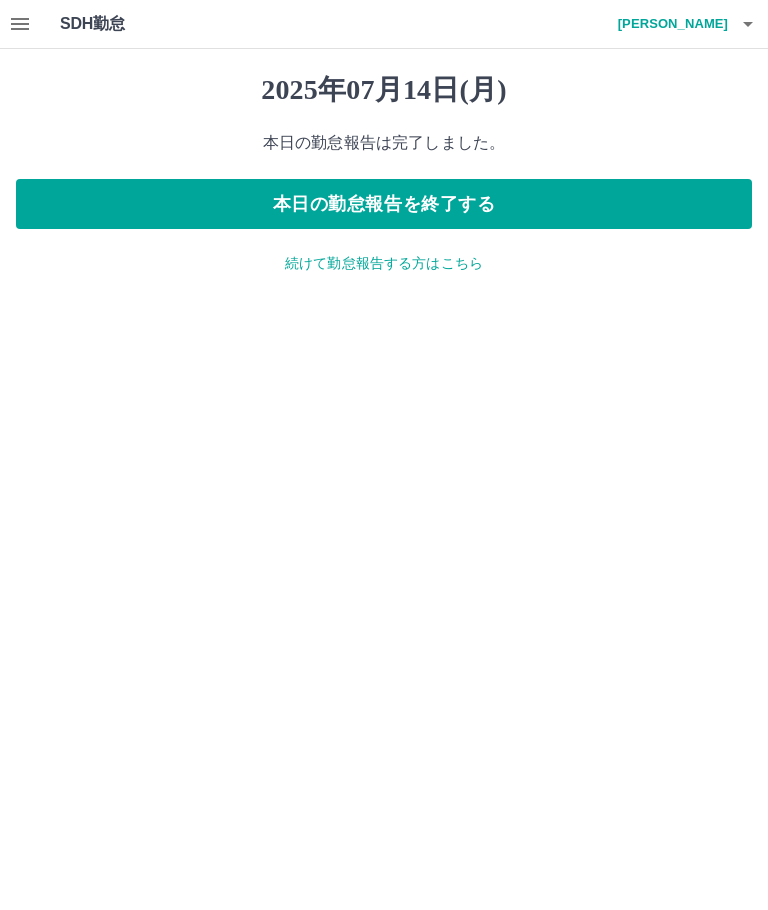 click at bounding box center (20, 24) 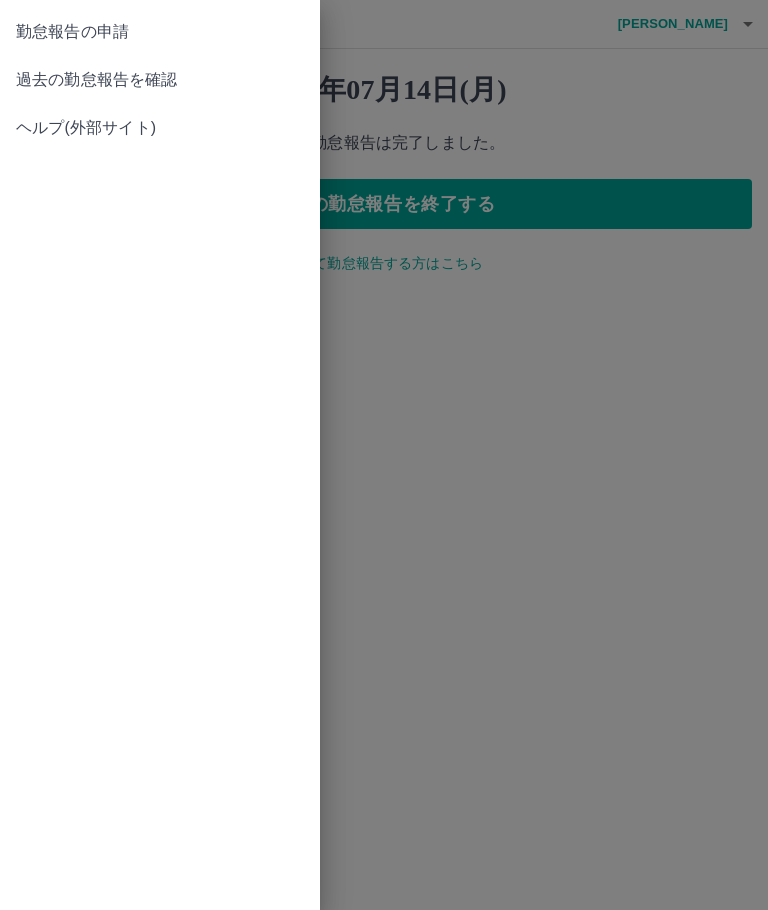 click on "過去の勤怠報告を確認" at bounding box center [160, 80] 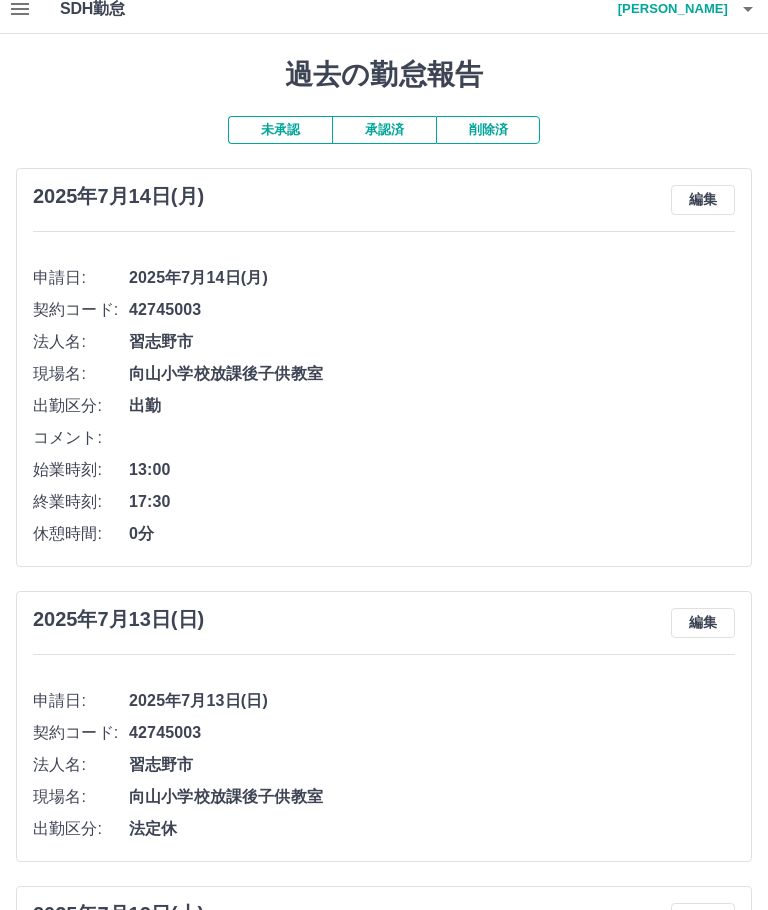 scroll, scrollTop: 0, scrollLeft: 0, axis: both 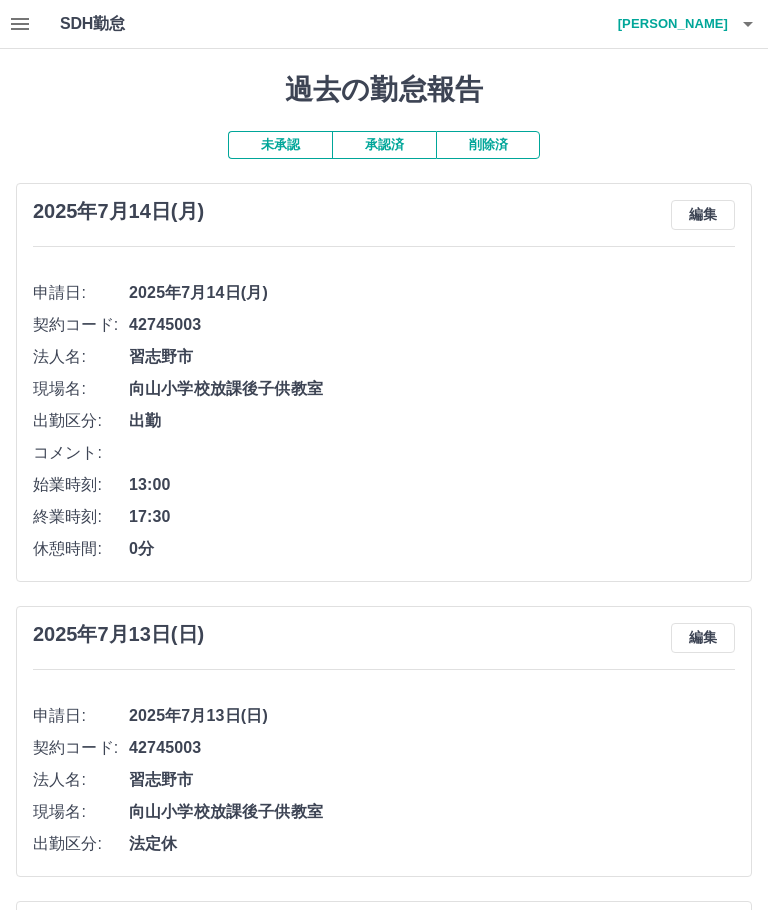click at bounding box center [748, 24] 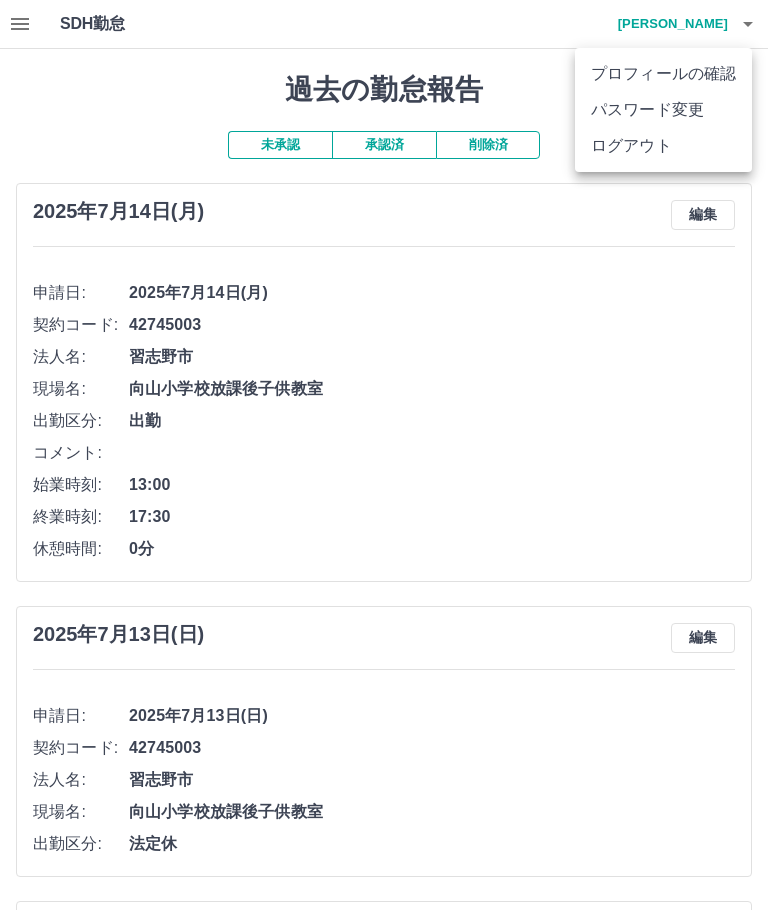 click on "ログアウト" at bounding box center (663, 146) 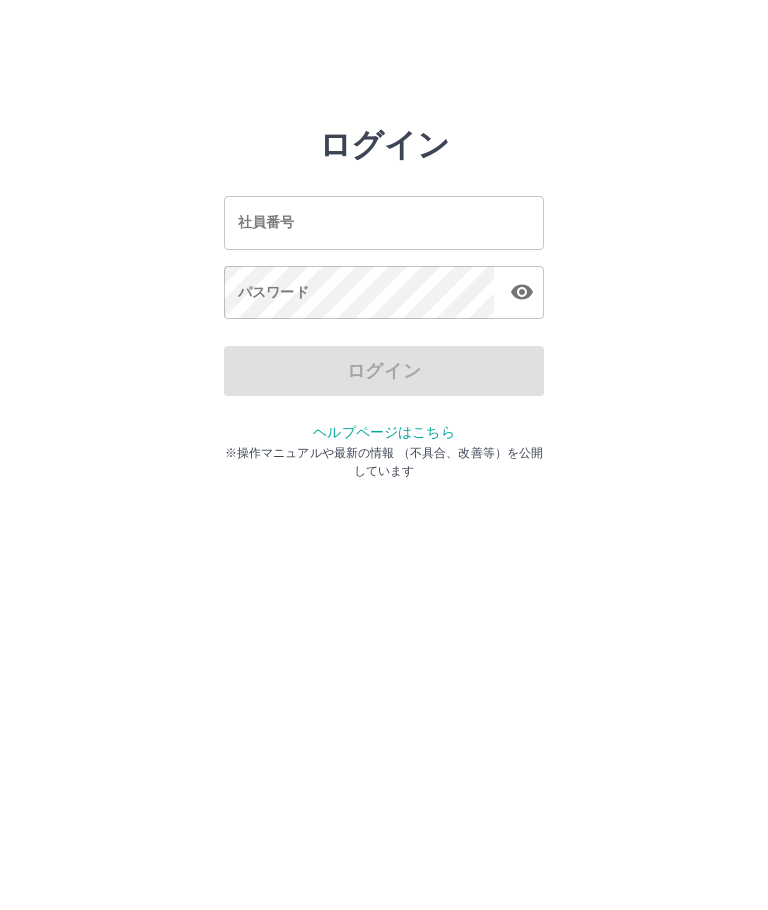 scroll, scrollTop: 0, scrollLeft: 0, axis: both 